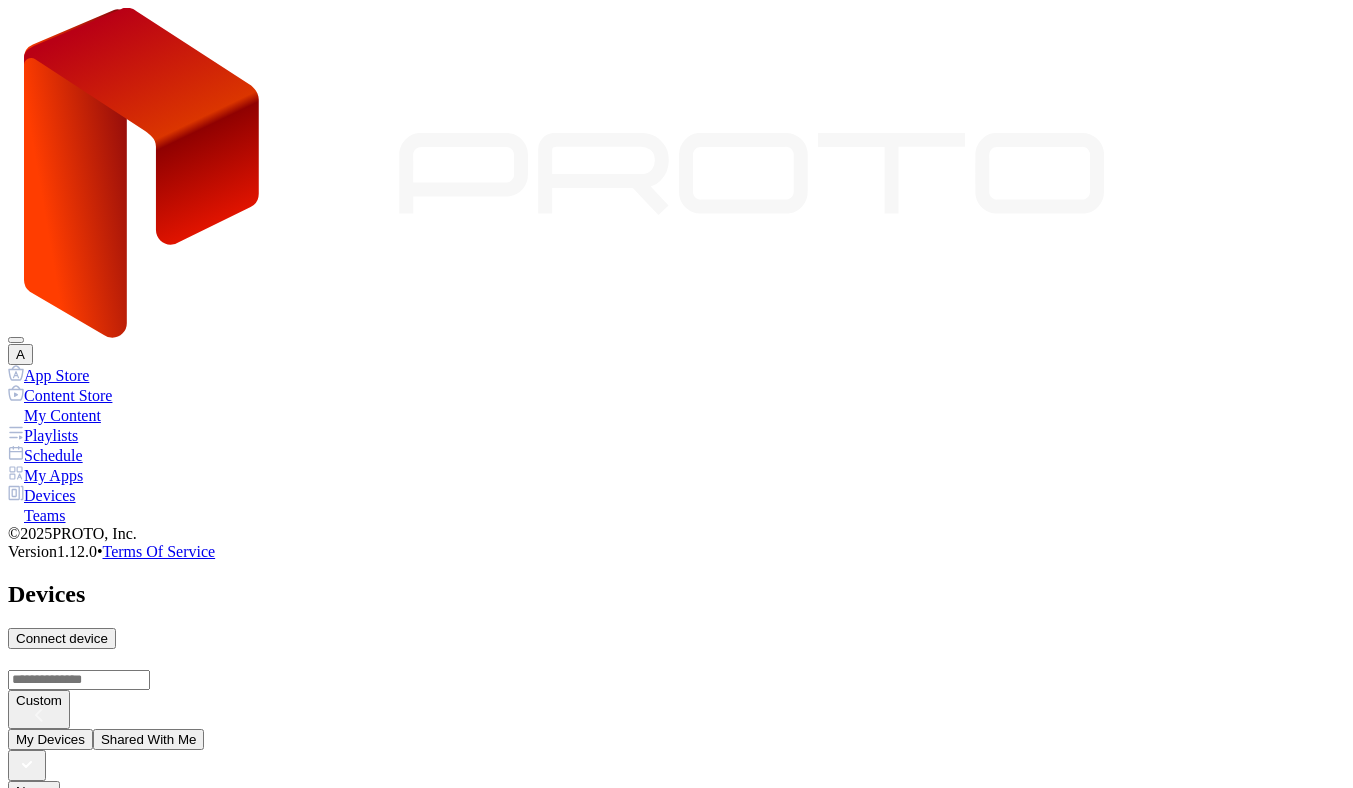 scroll, scrollTop: 0, scrollLeft: 0, axis: both 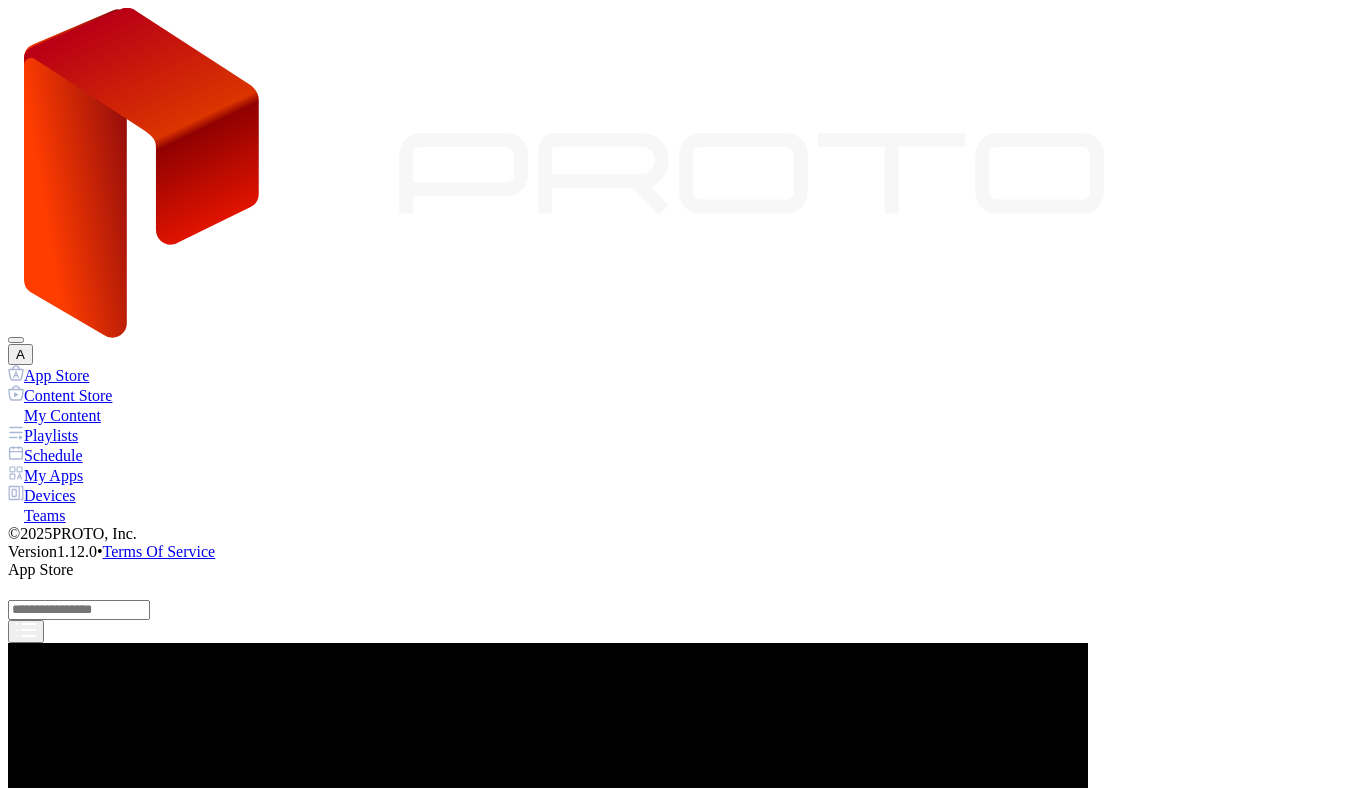 click on "Preview" at bounding box center (676, 2913) 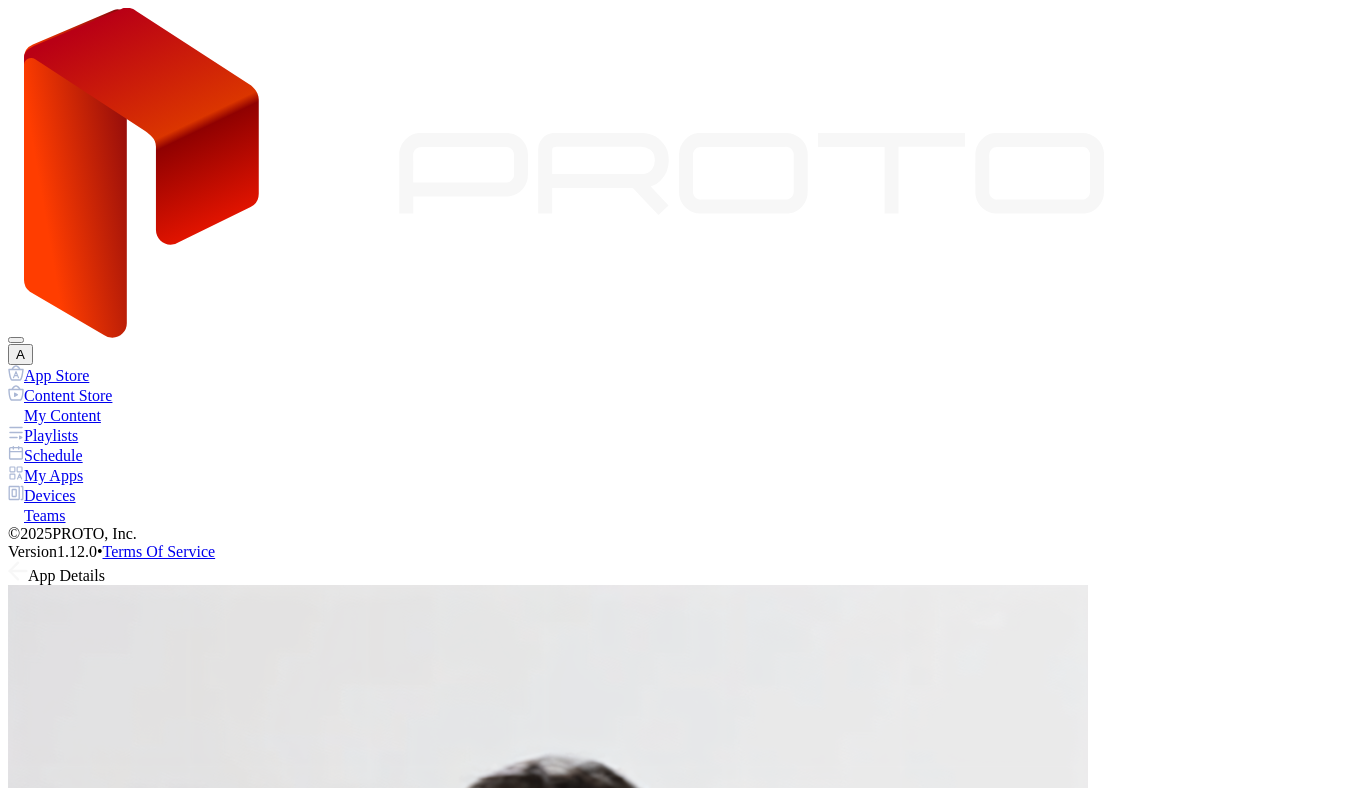 click at bounding box center (548, 1125) 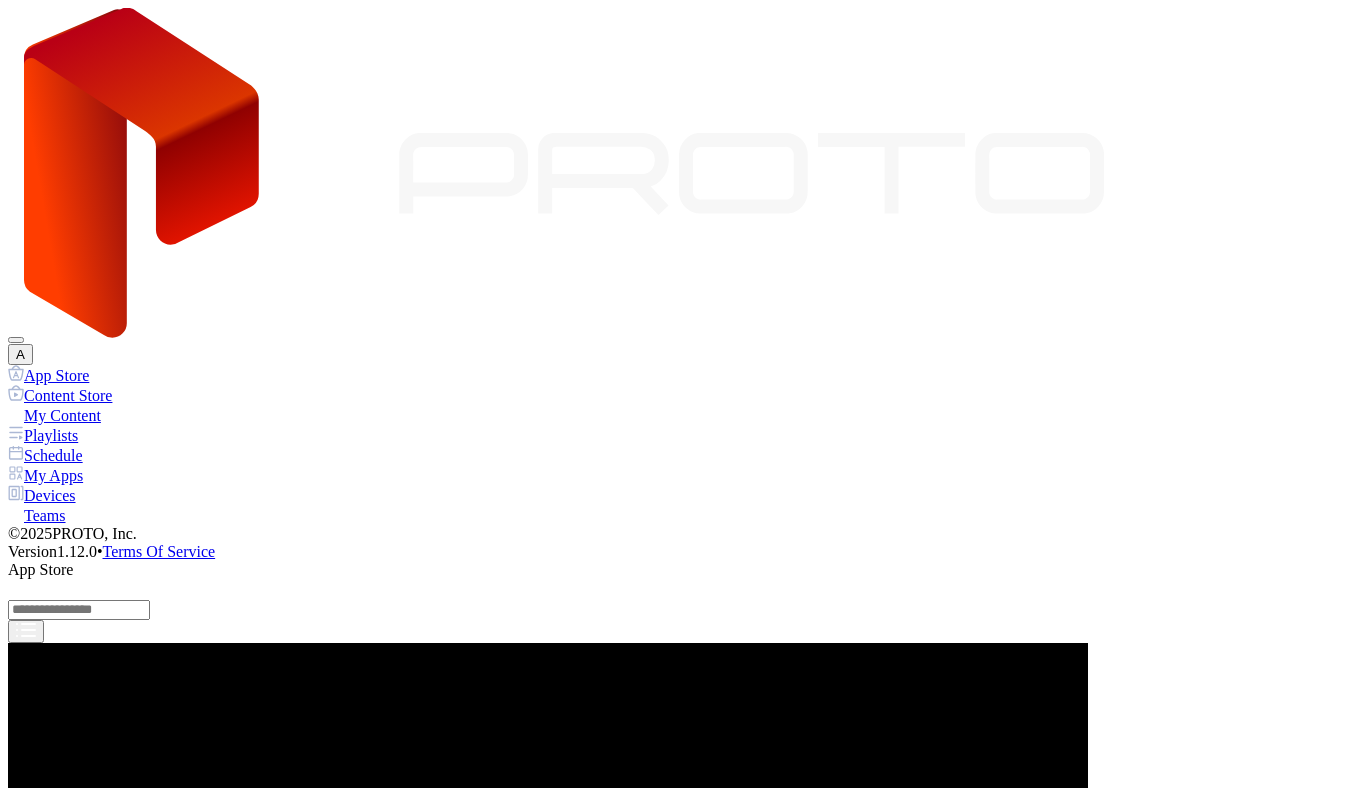 click on "Preview" at bounding box center (676, 1736) 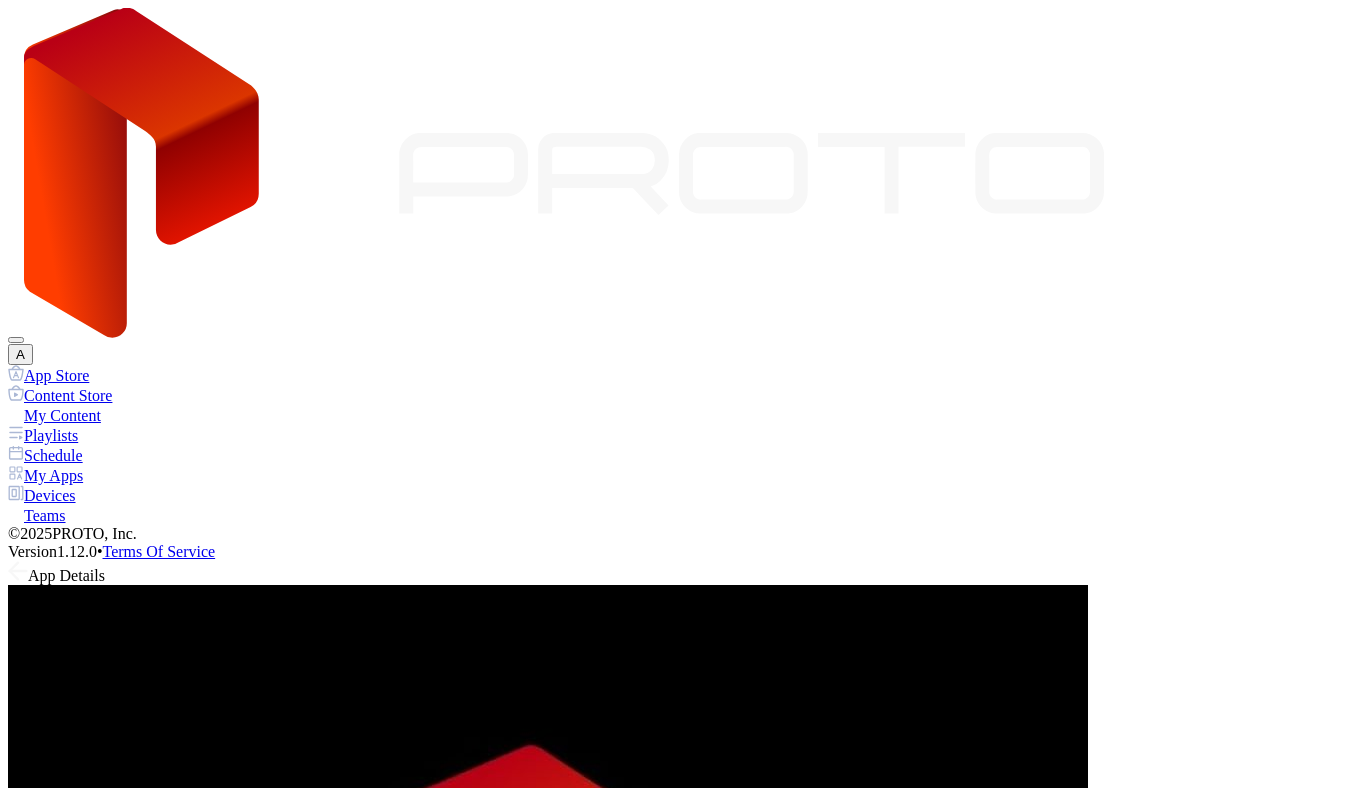 click at bounding box center (548, 1125) 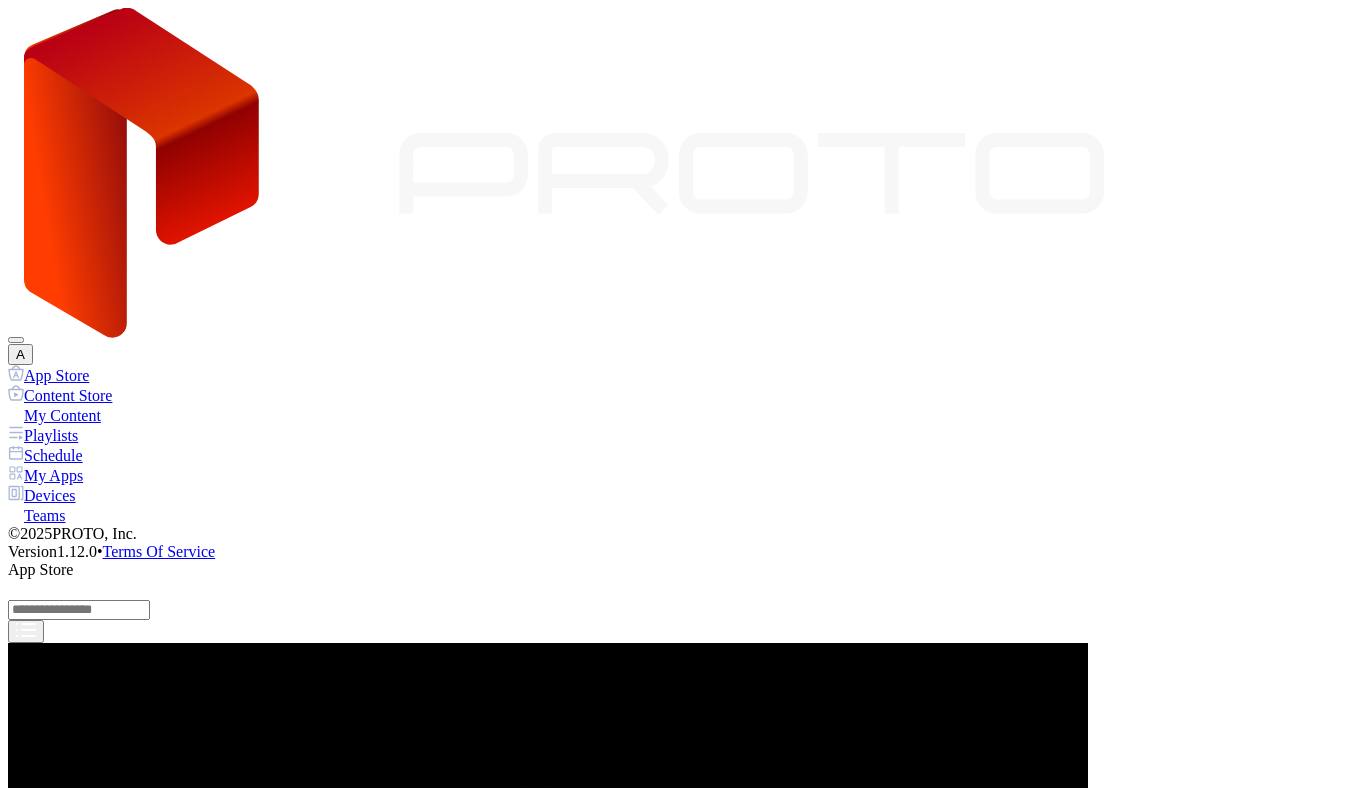 click on "Content Store" at bounding box center (676, 395) 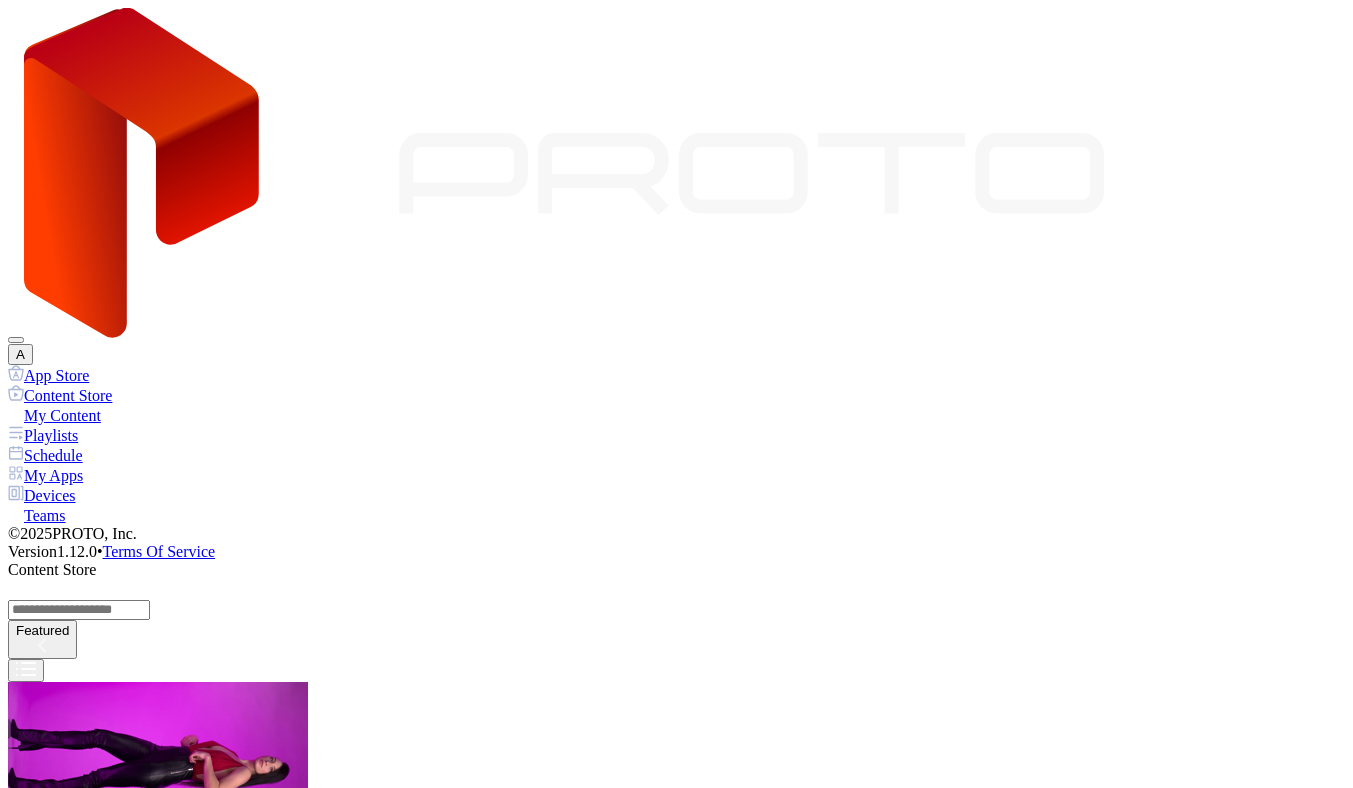 scroll, scrollTop: 55, scrollLeft: 0, axis: vertical 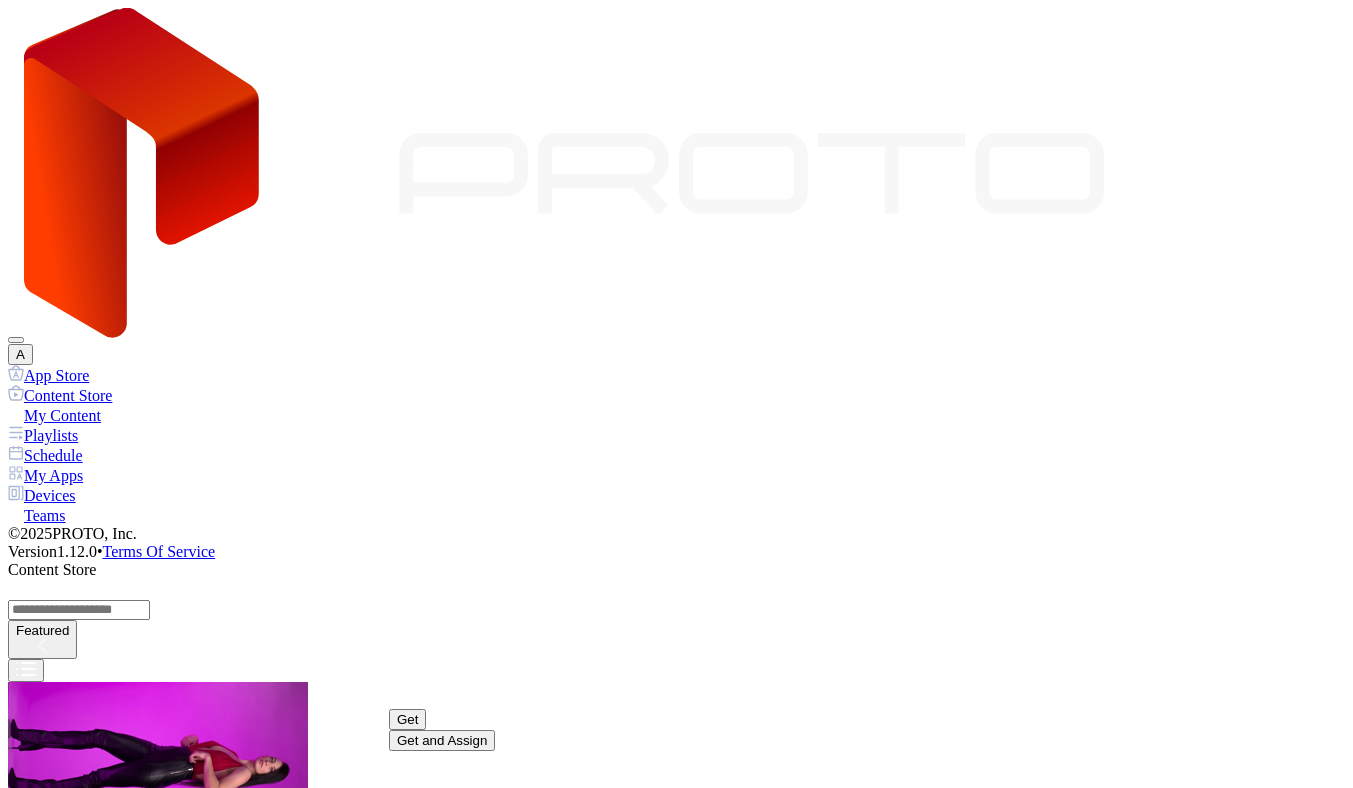 click on "Get" at bounding box center (407, 719) 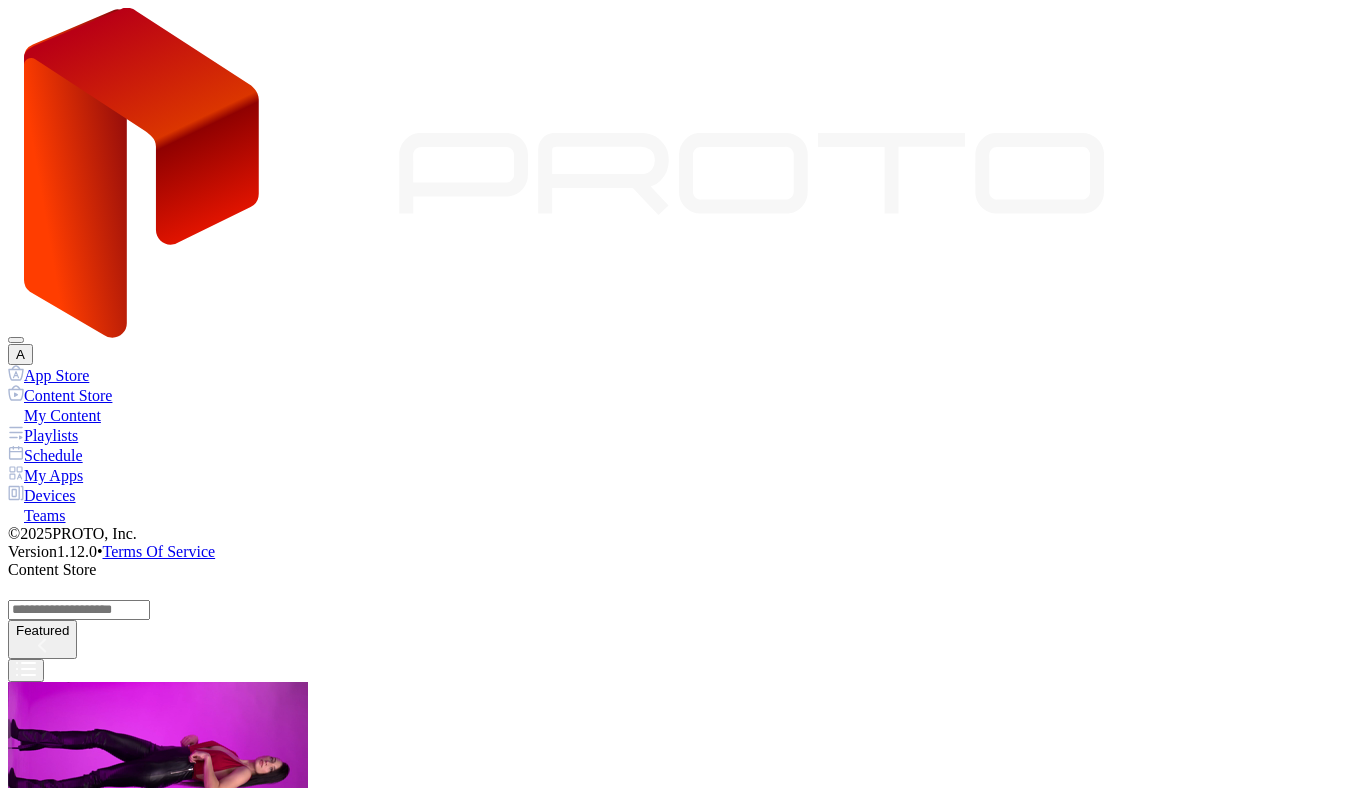 click on "Get" at bounding box center (26, 1238) 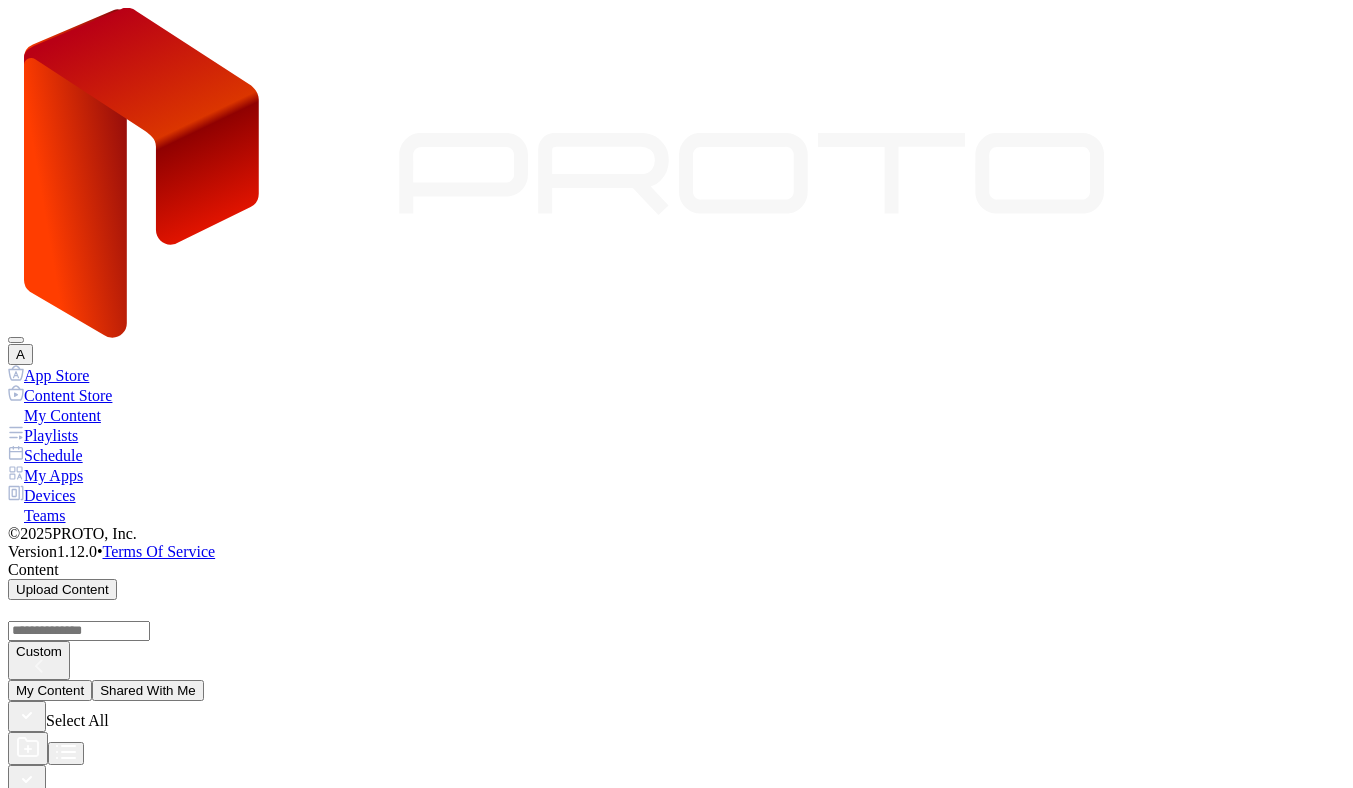 click on "Playlists" at bounding box center (676, 435) 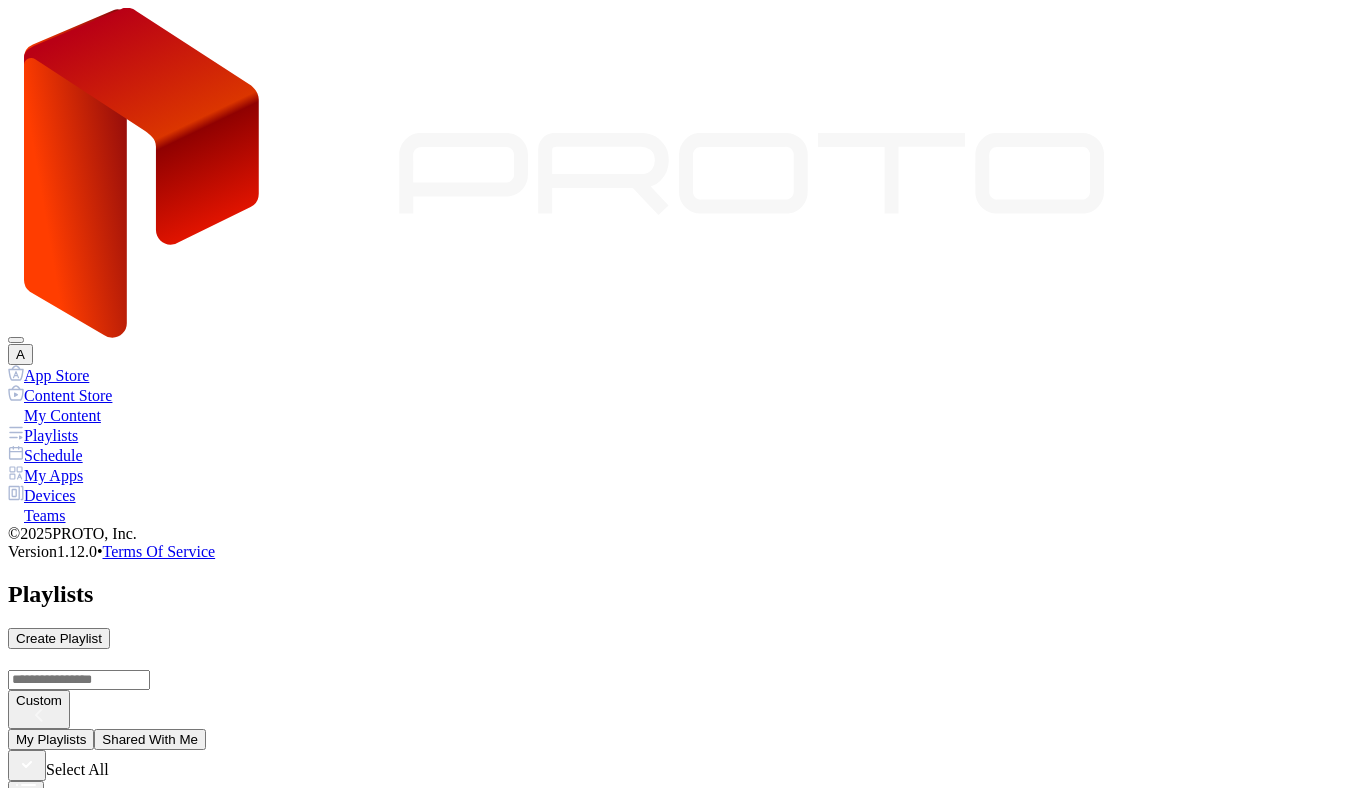 click on "0" at bounding box center [676, 1583] 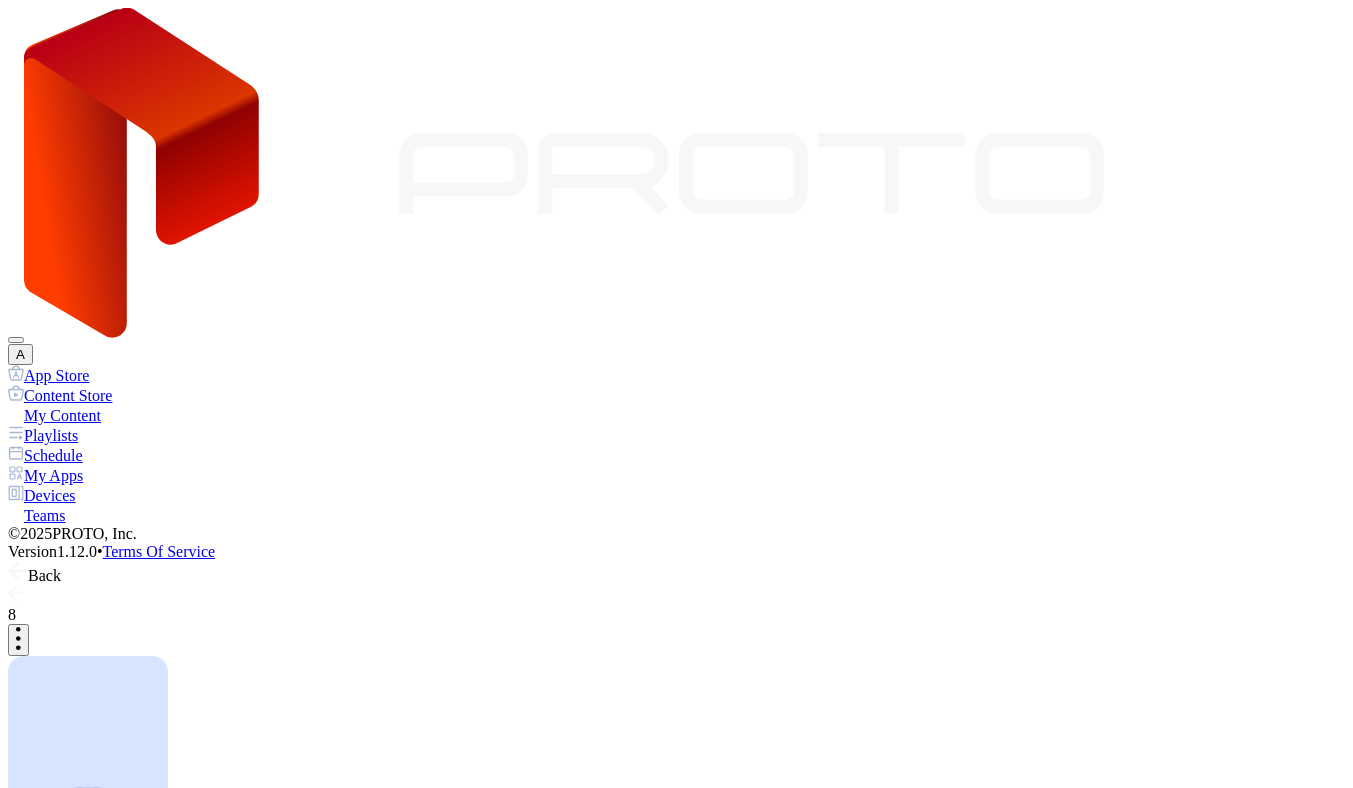 click 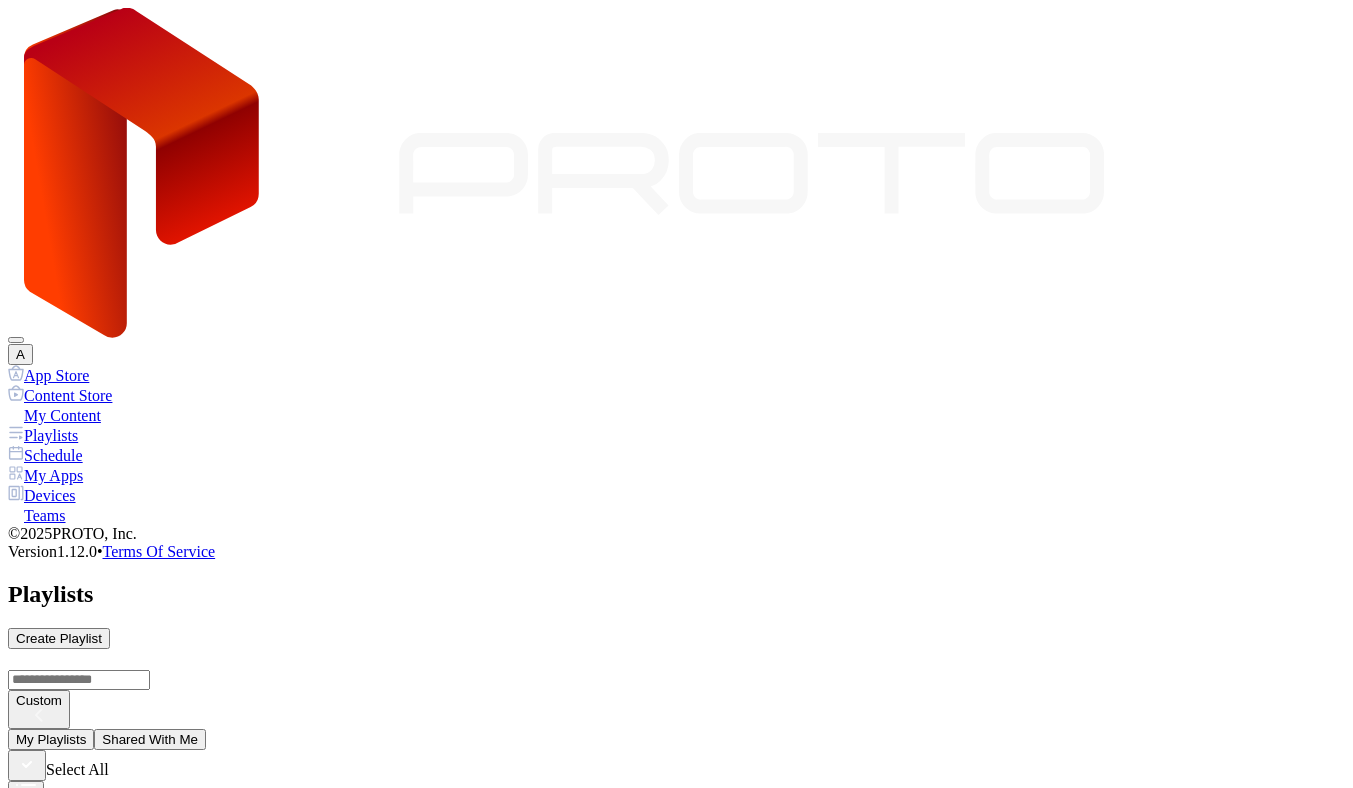 click on "0" at bounding box center (676, 1583) 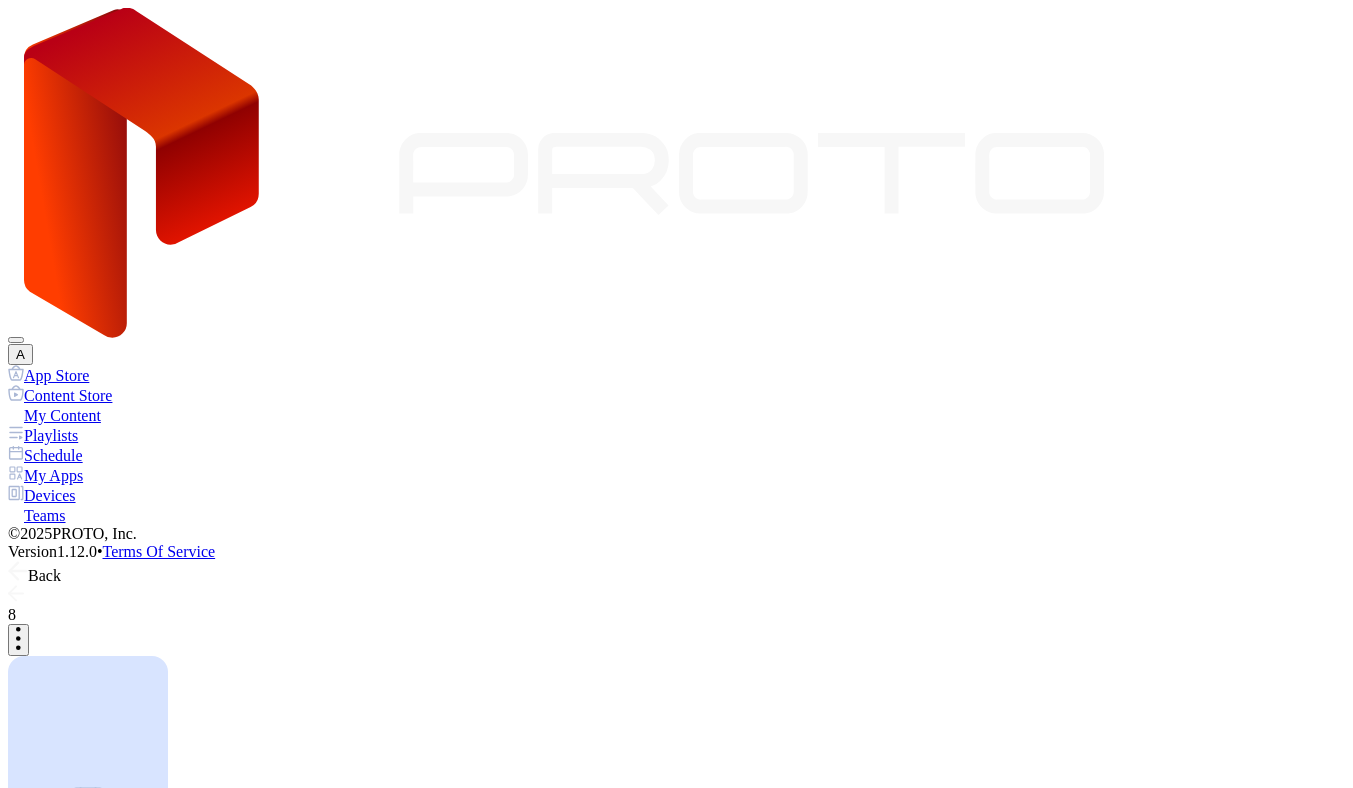 click on "Add Content" at bounding box center [53, 1228] 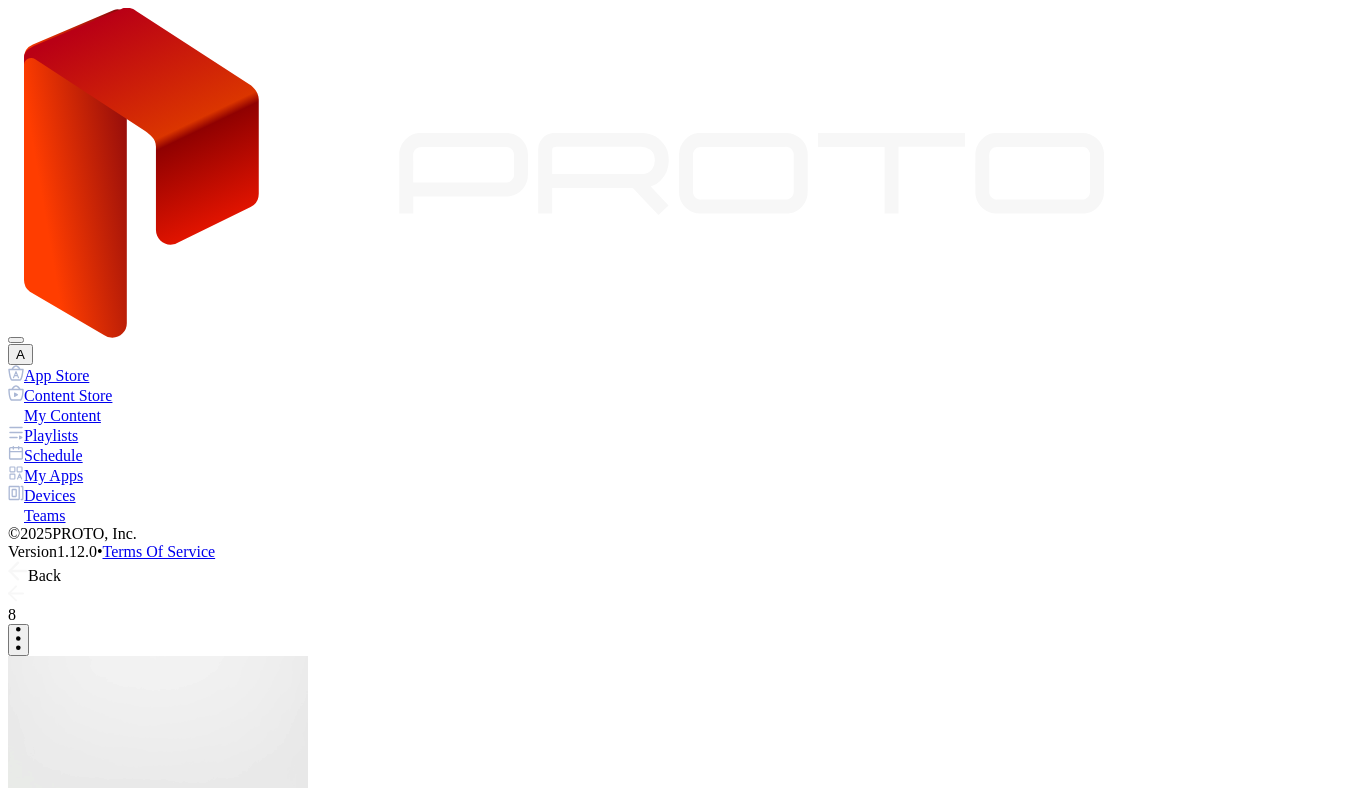 click 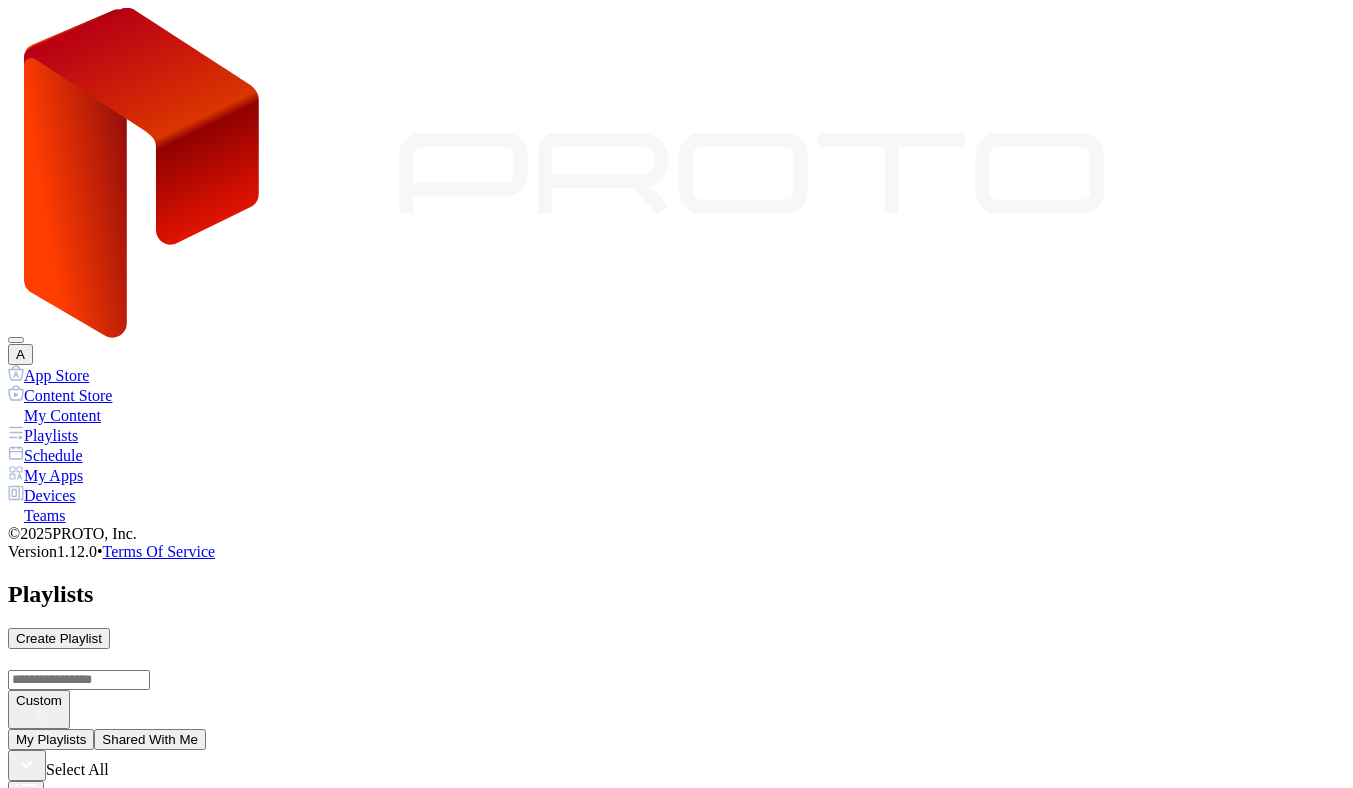 click on "Schedule" at bounding box center [676, 455] 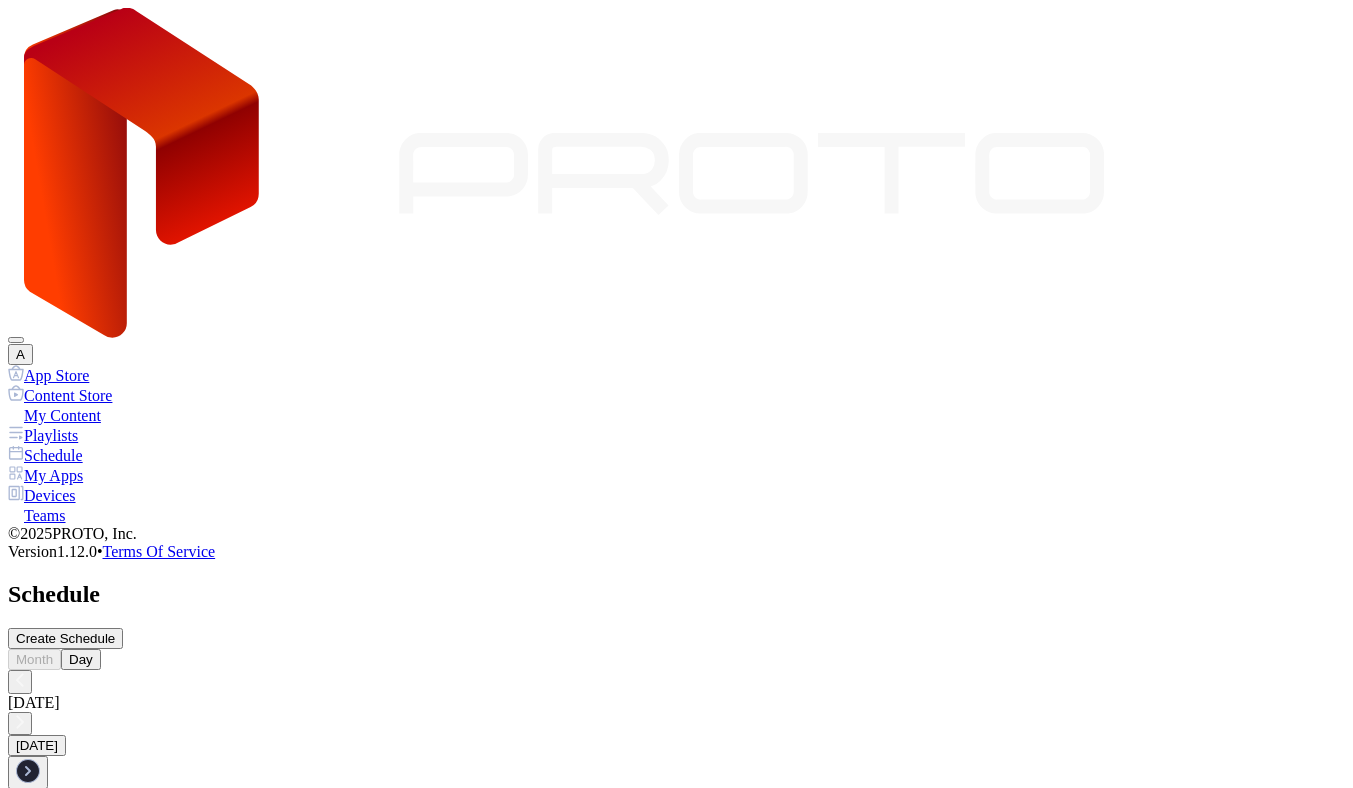 scroll, scrollTop: 51, scrollLeft: 0, axis: vertical 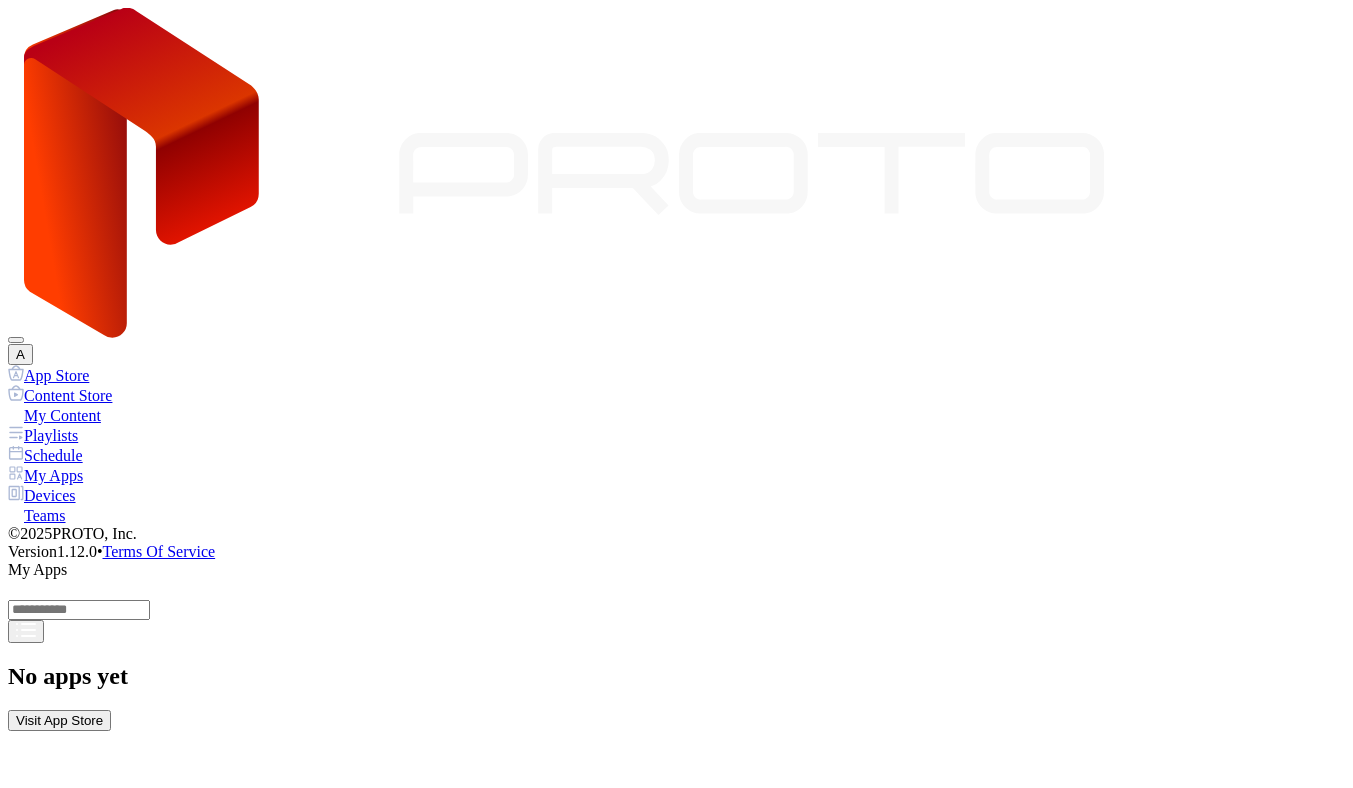 click on "App Store" at bounding box center [676, 375] 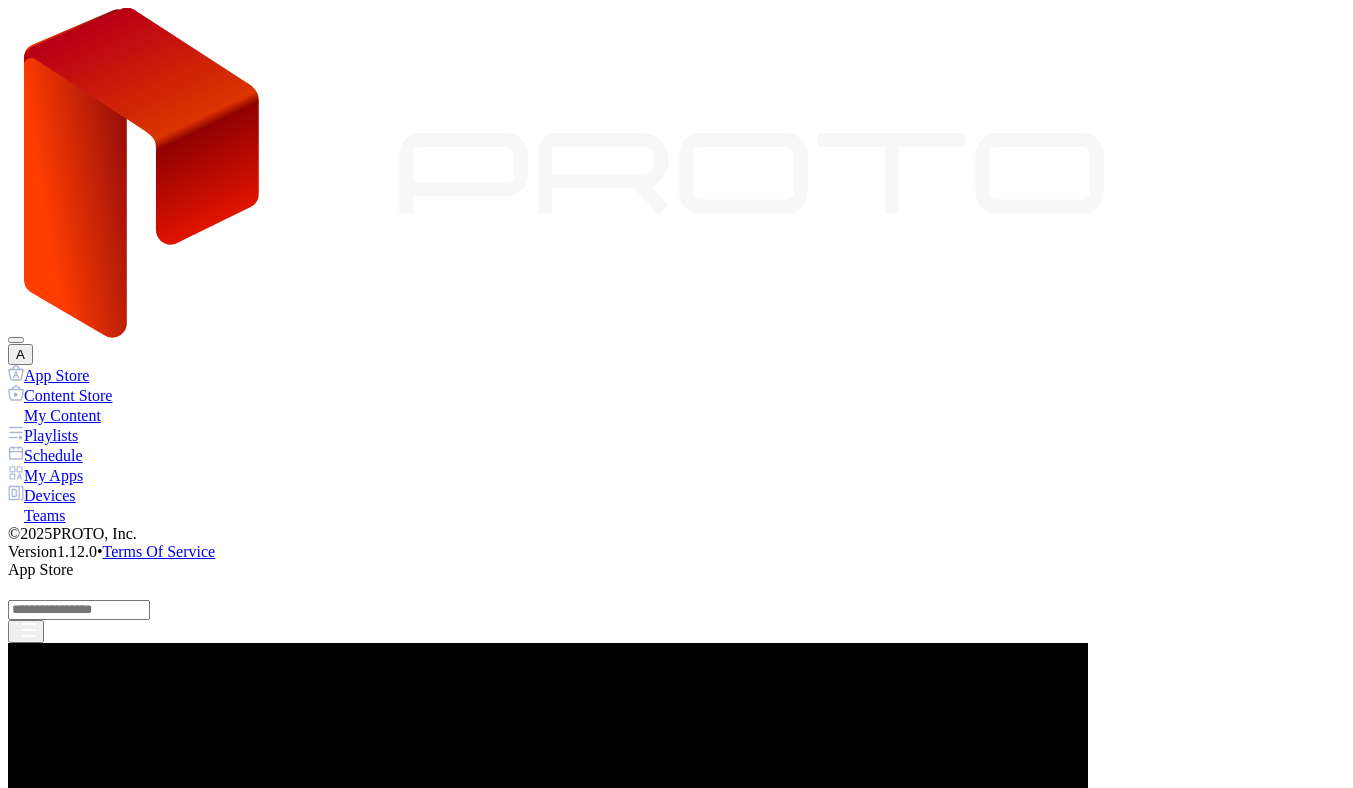 click on "Get" at bounding box center (26, 2968) 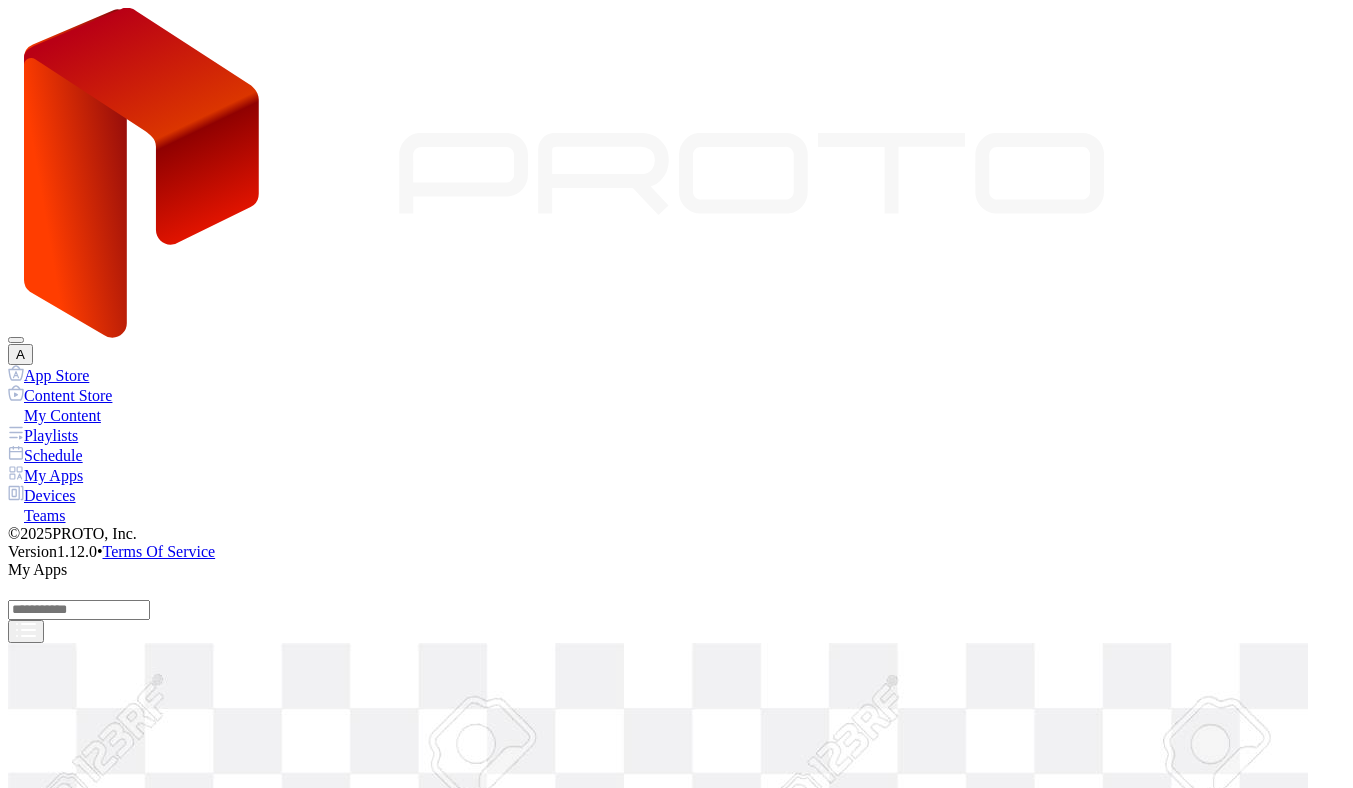 click at bounding box center (33, 5625) 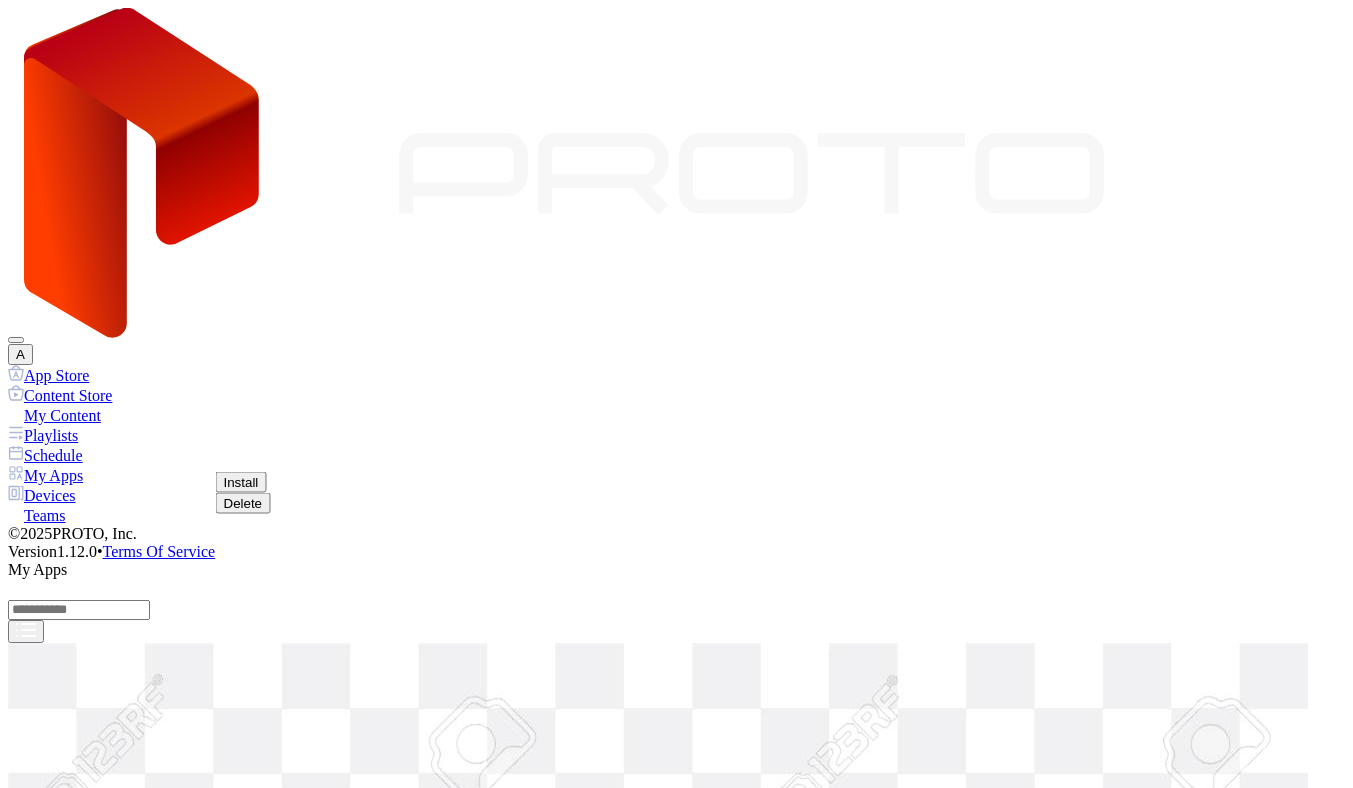 click on "Delete" at bounding box center (243, 503) 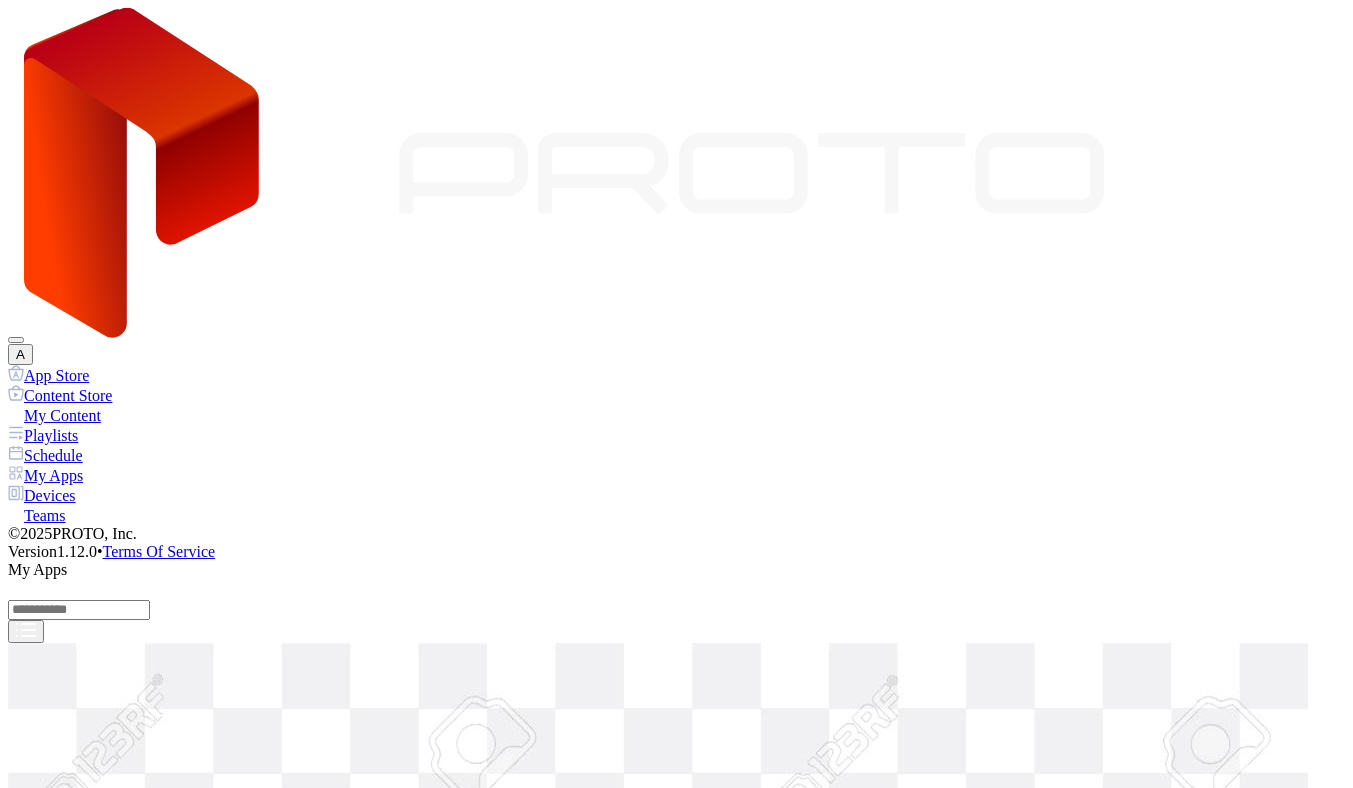 click on "Devices" at bounding box center (676, 495) 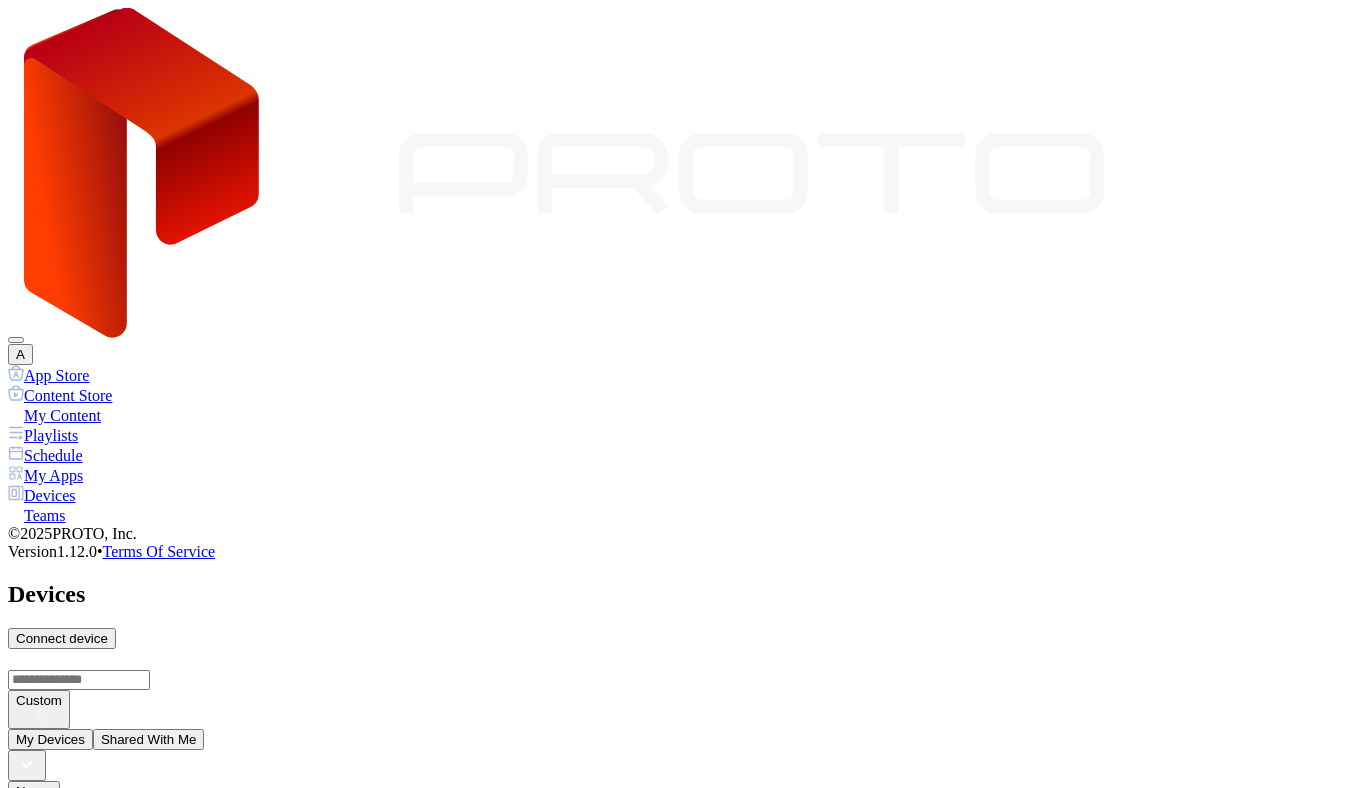 click on "Teams" at bounding box center (676, 515) 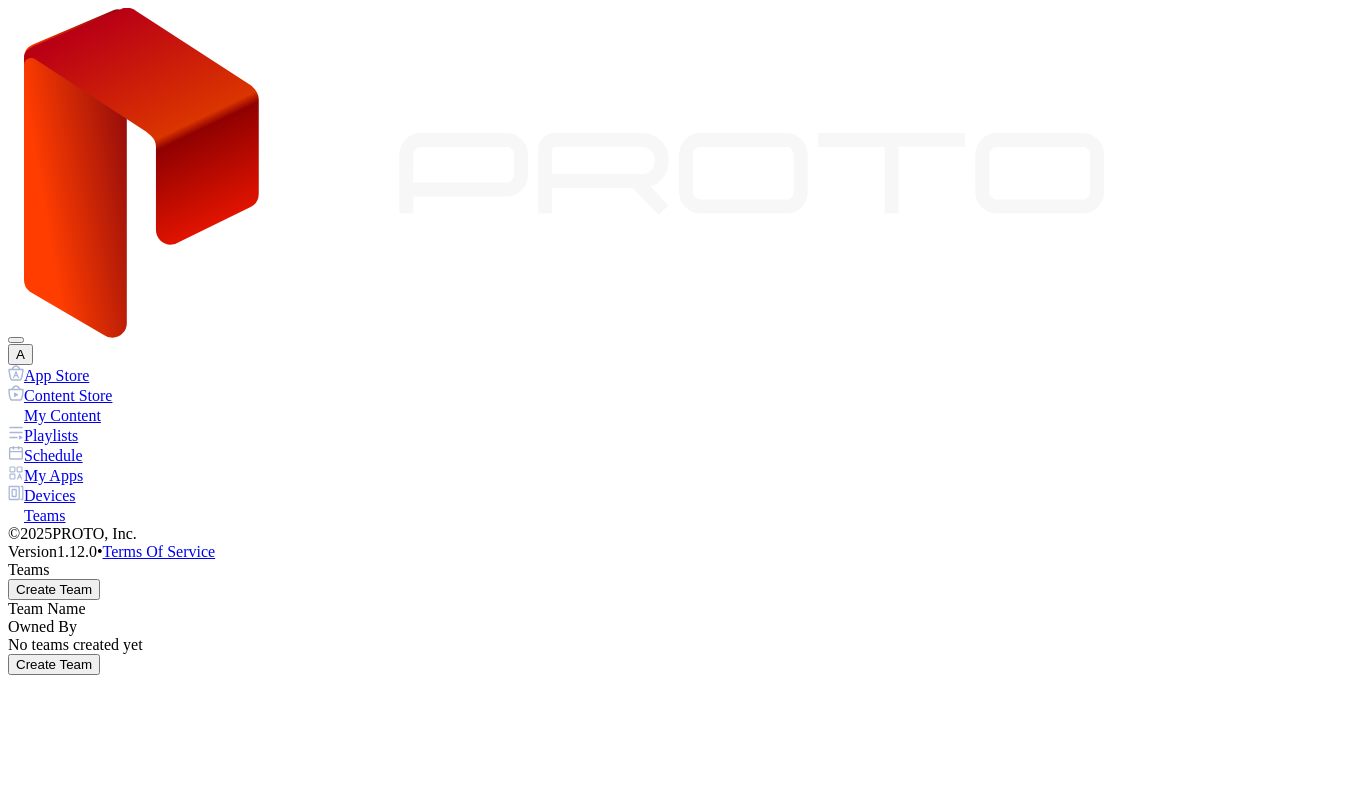 click on "No teams created yet Create Team" at bounding box center [676, 655] 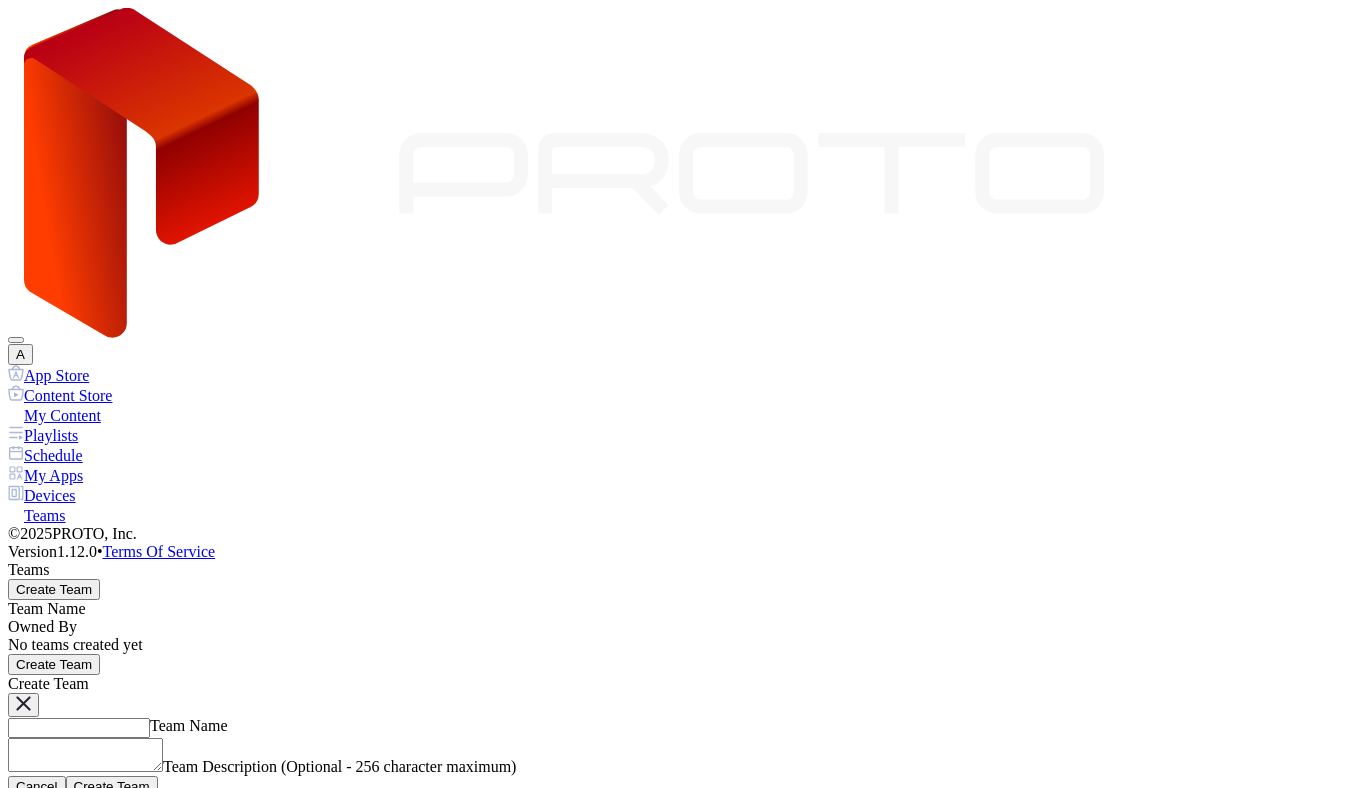 click on "Cancel" at bounding box center [37, 786] 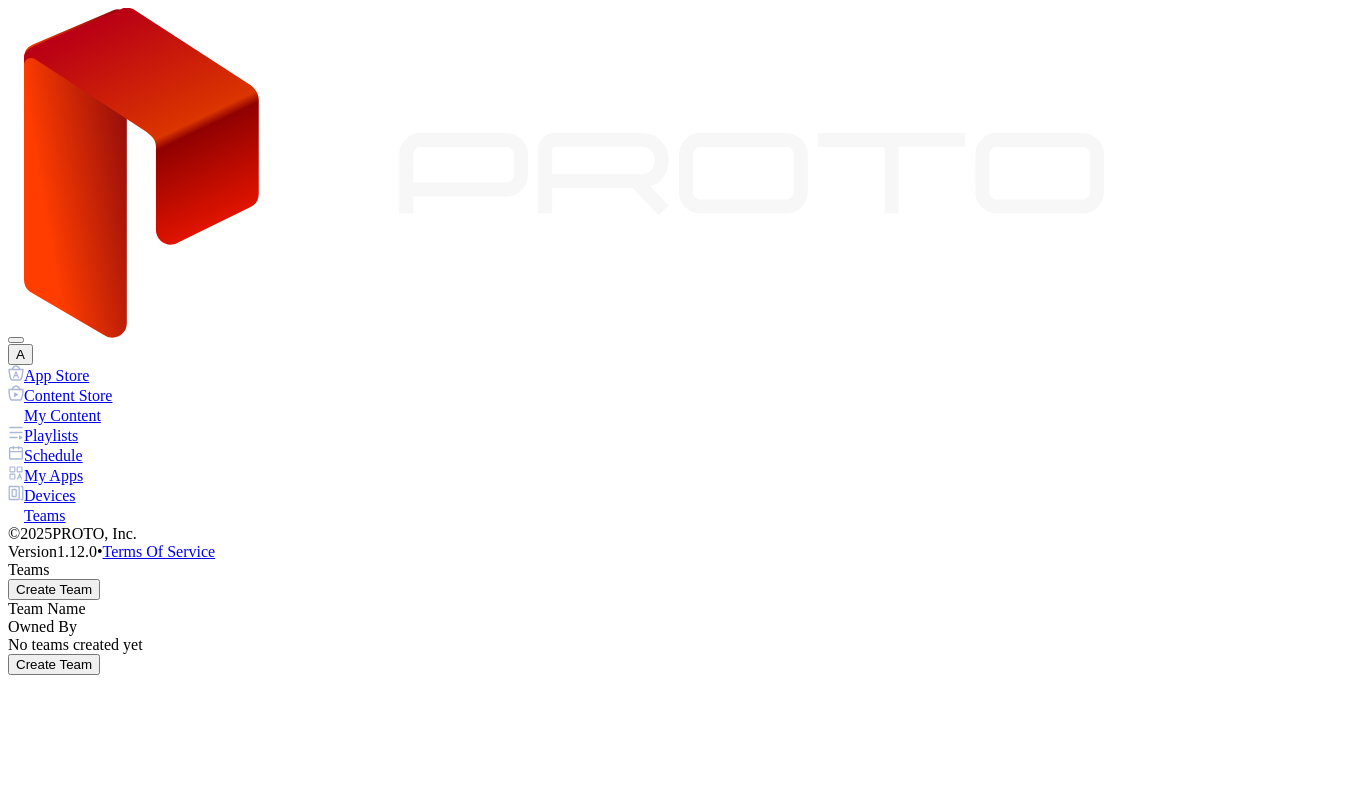click on "My Content" at bounding box center (676, 415) 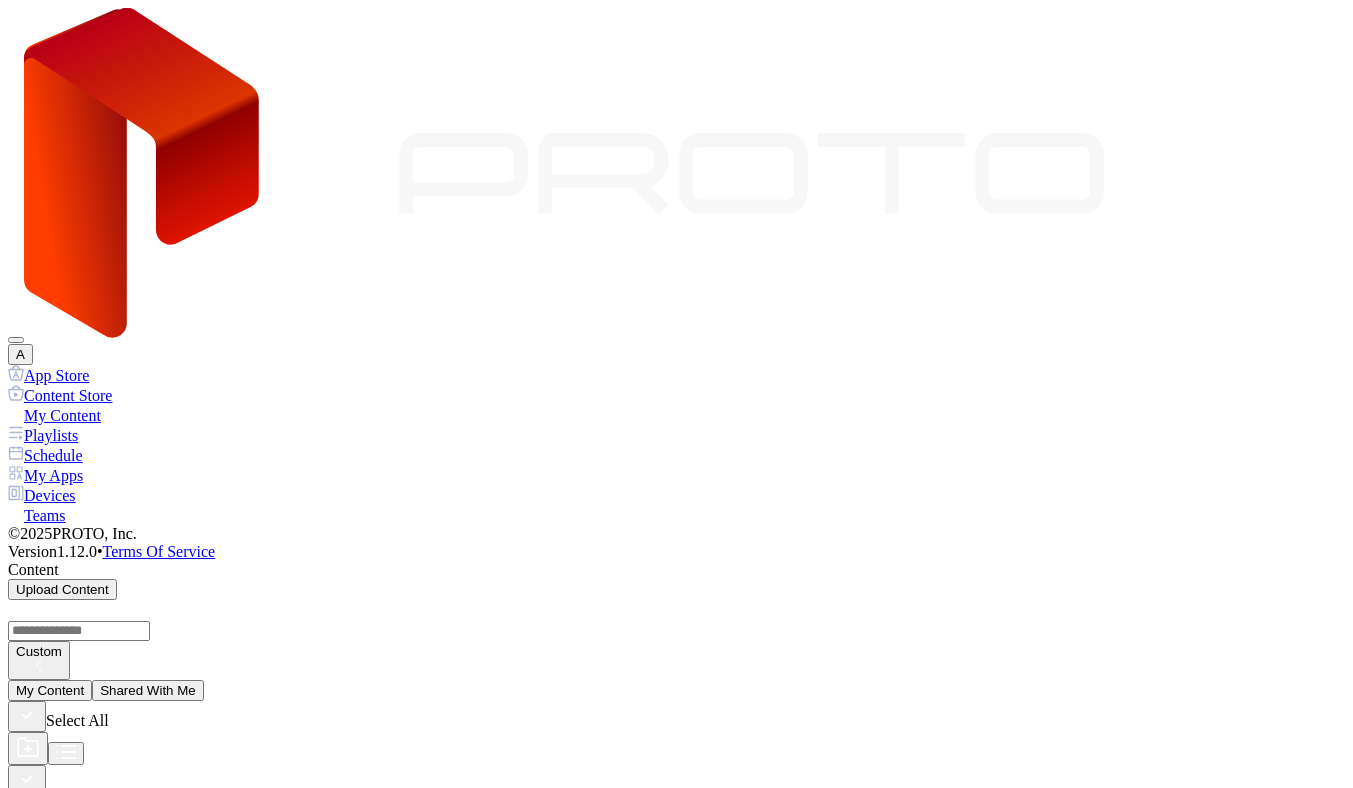 click 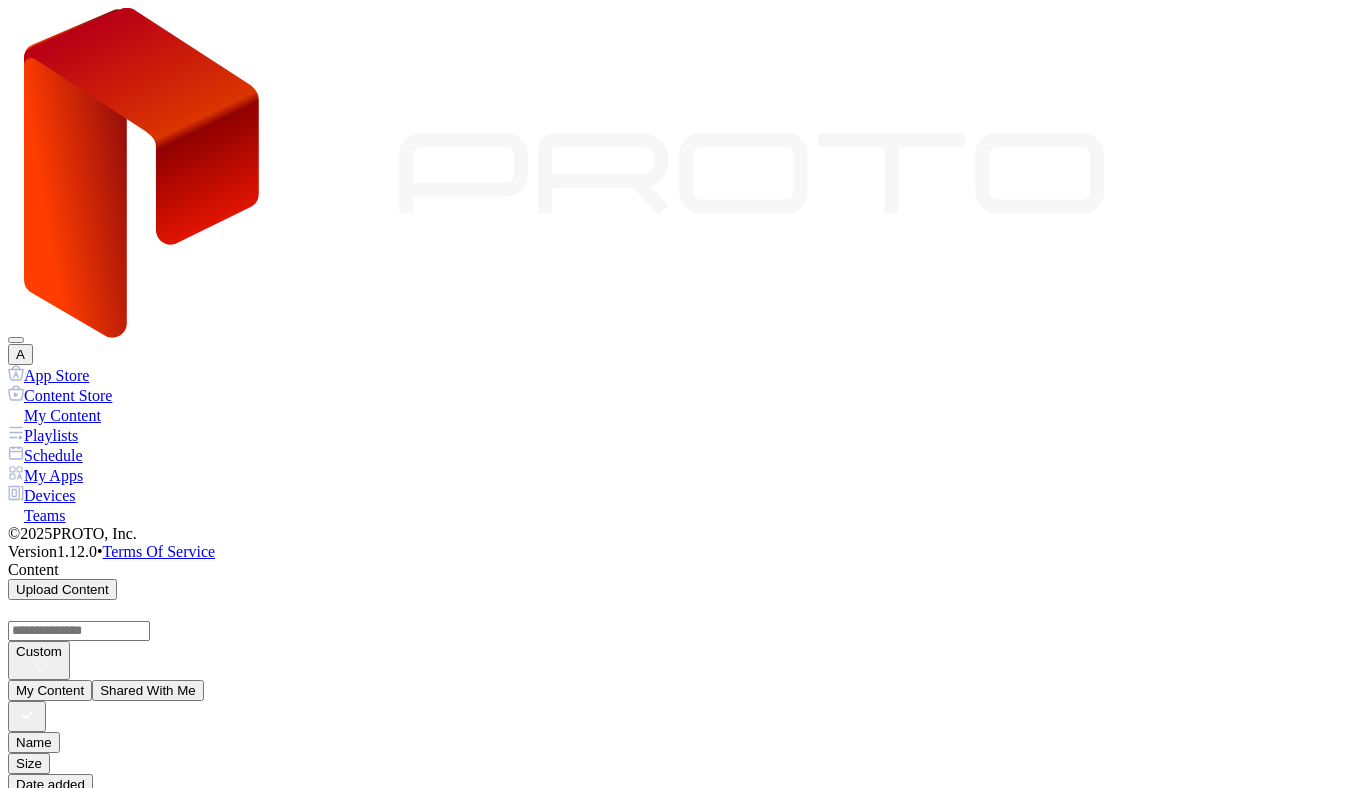 click 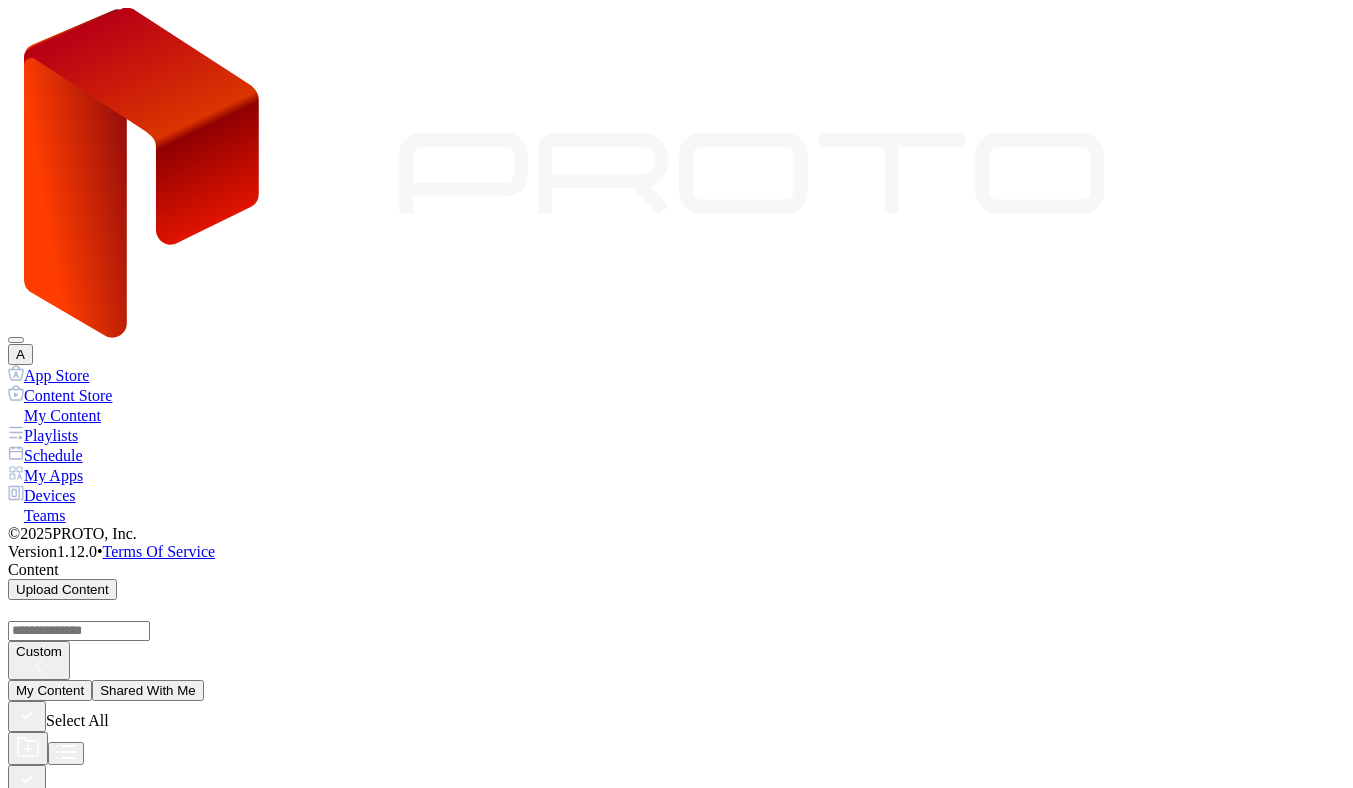 click on "Custom" at bounding box center [39, 651] 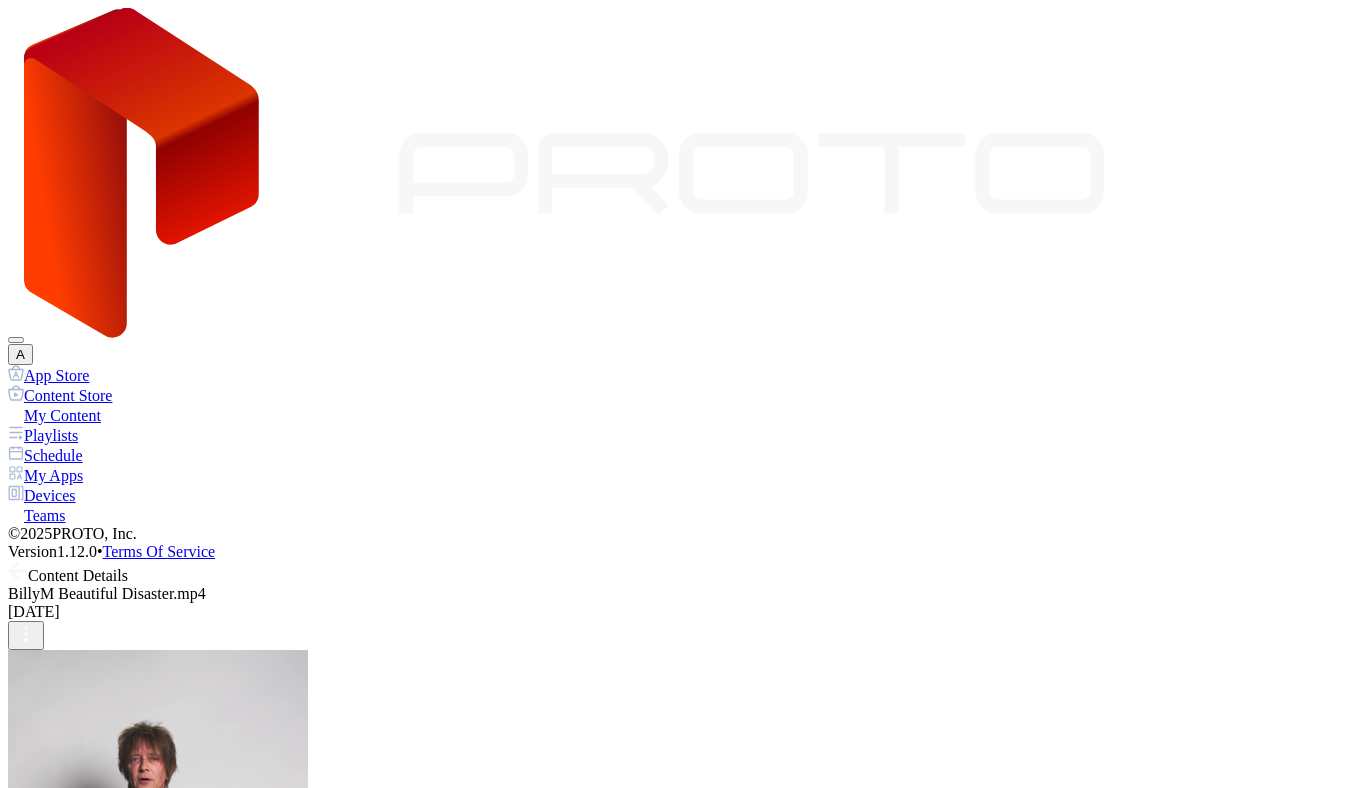 scroll, scrollTop: 38, scrollLeft: 0, axis: vertical 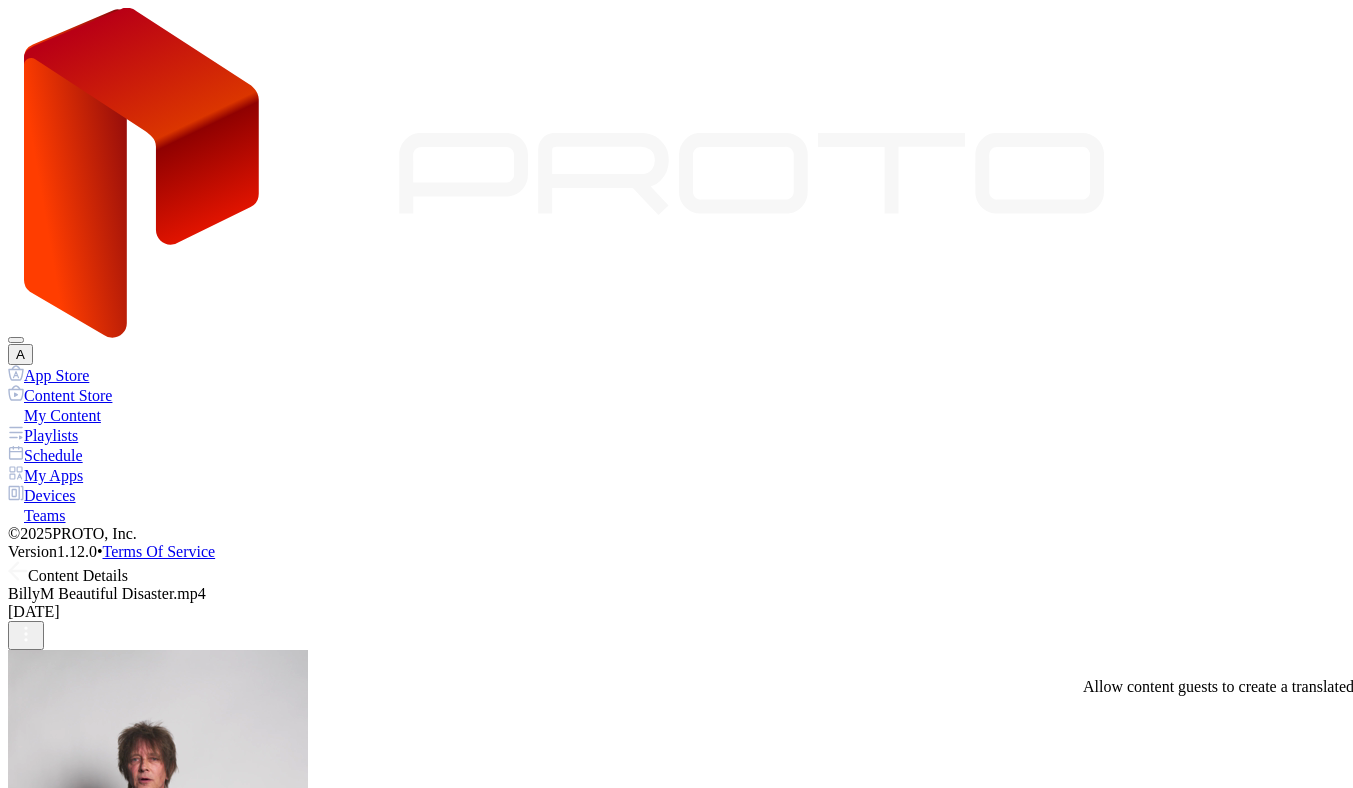 click at bounding box center (676, 1659) 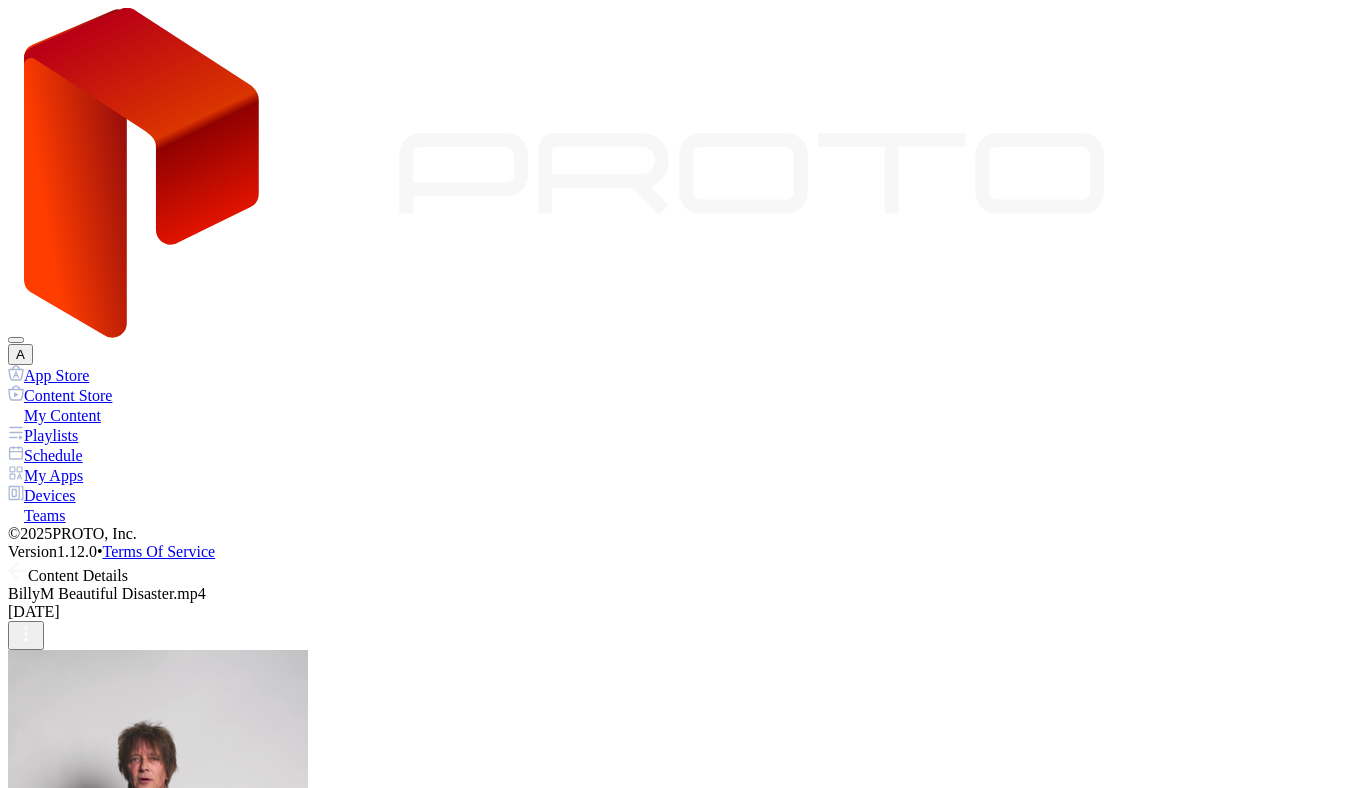scroll, scrollTop: 38, scrollLeft: 0, axis: vertical 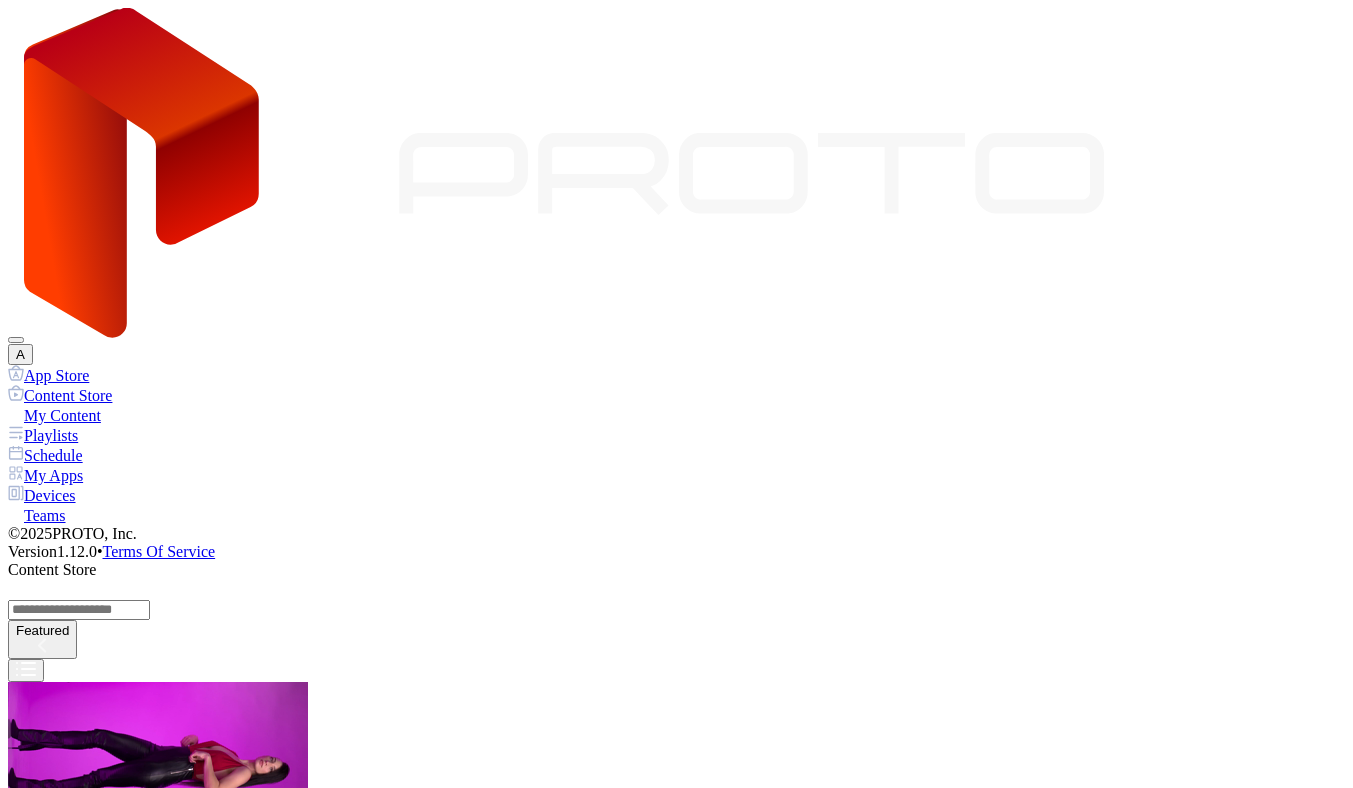 click on "Preview" at bounding box center (676, 1004) 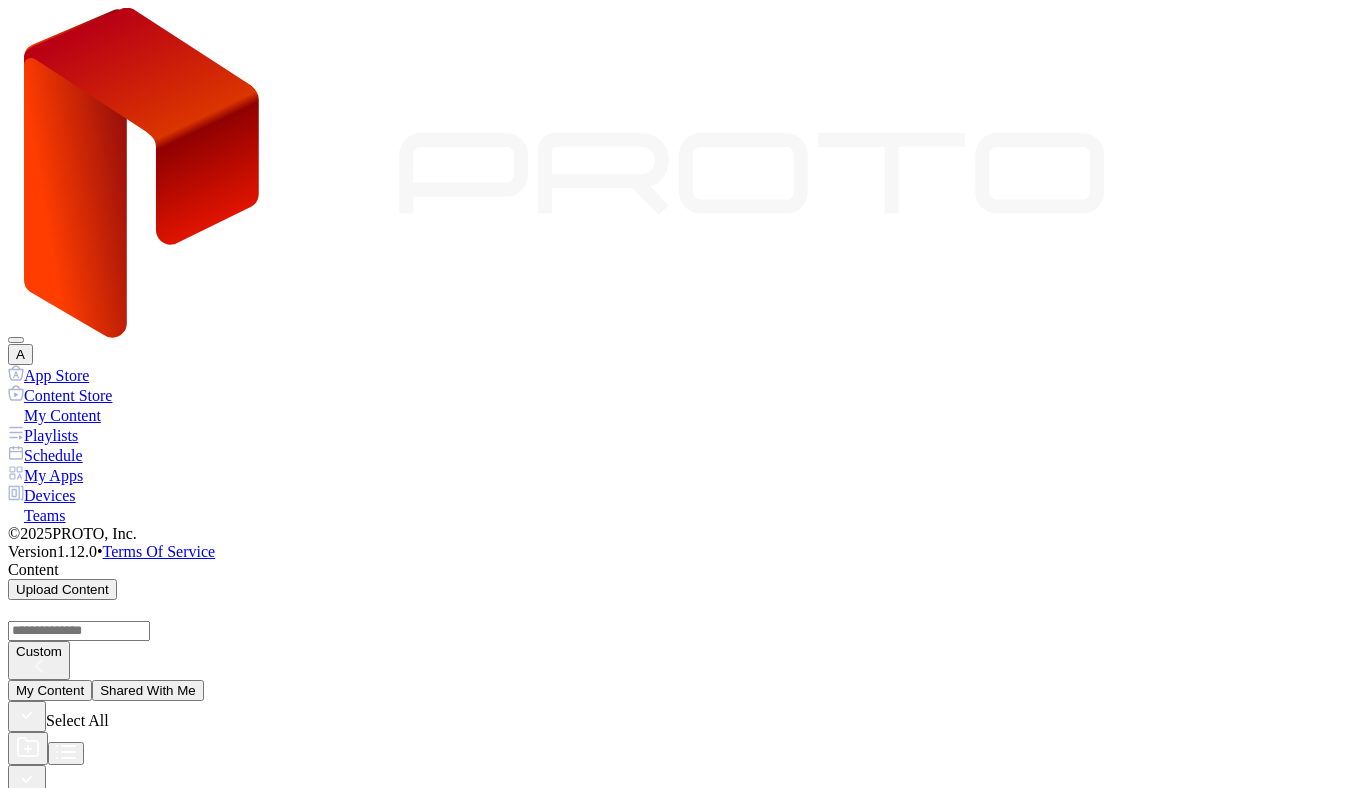 click 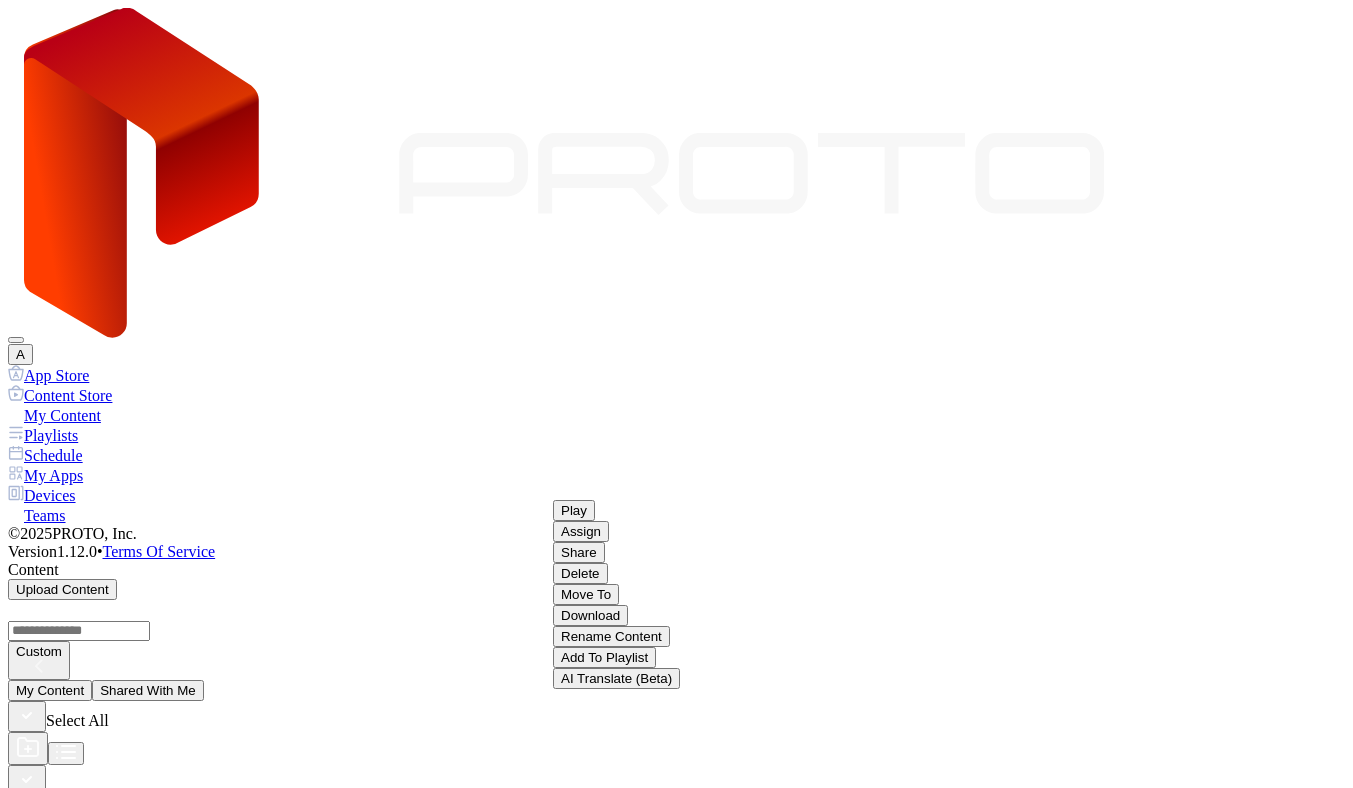 scroll, scrollTop: 368, scrollLeft: 0, axis: vertical 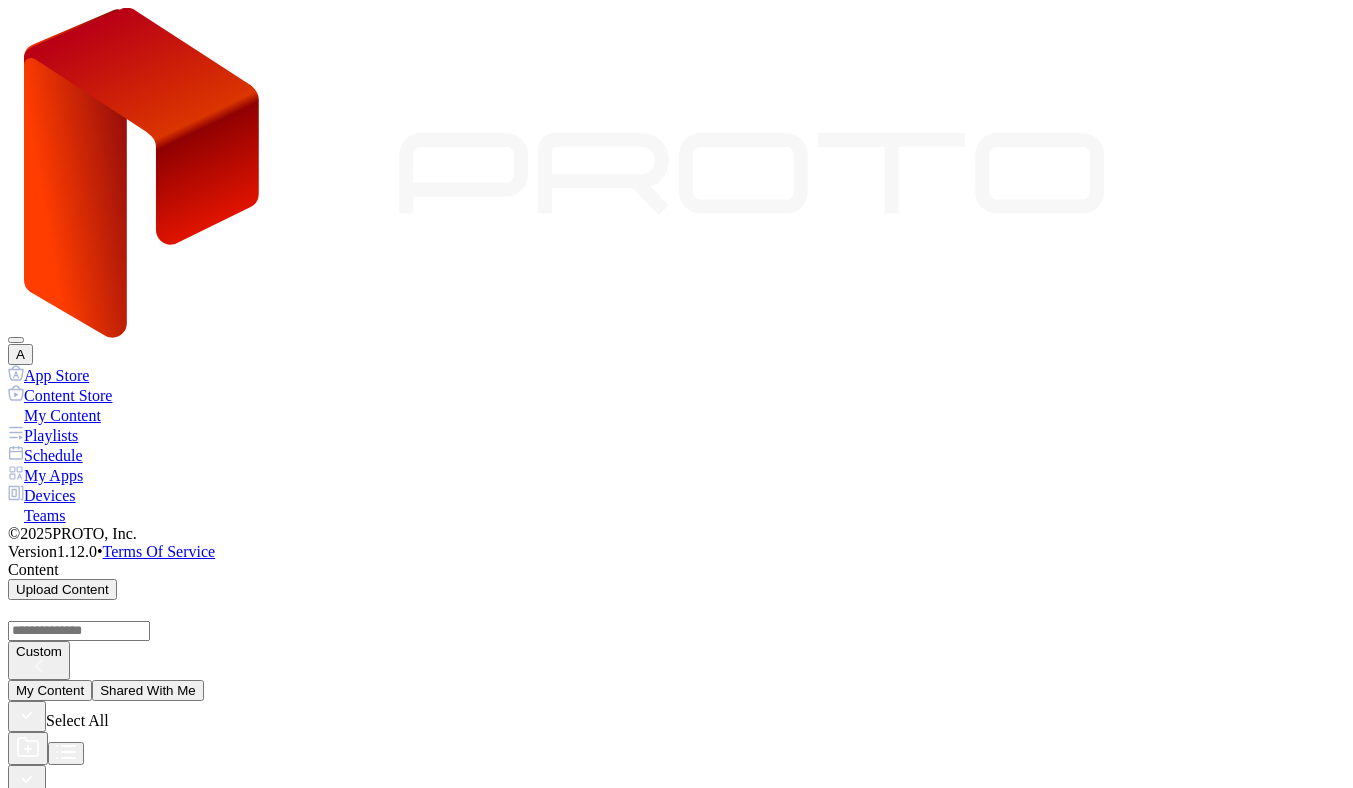click on "Select Language" at bounding box center (79, 6811) 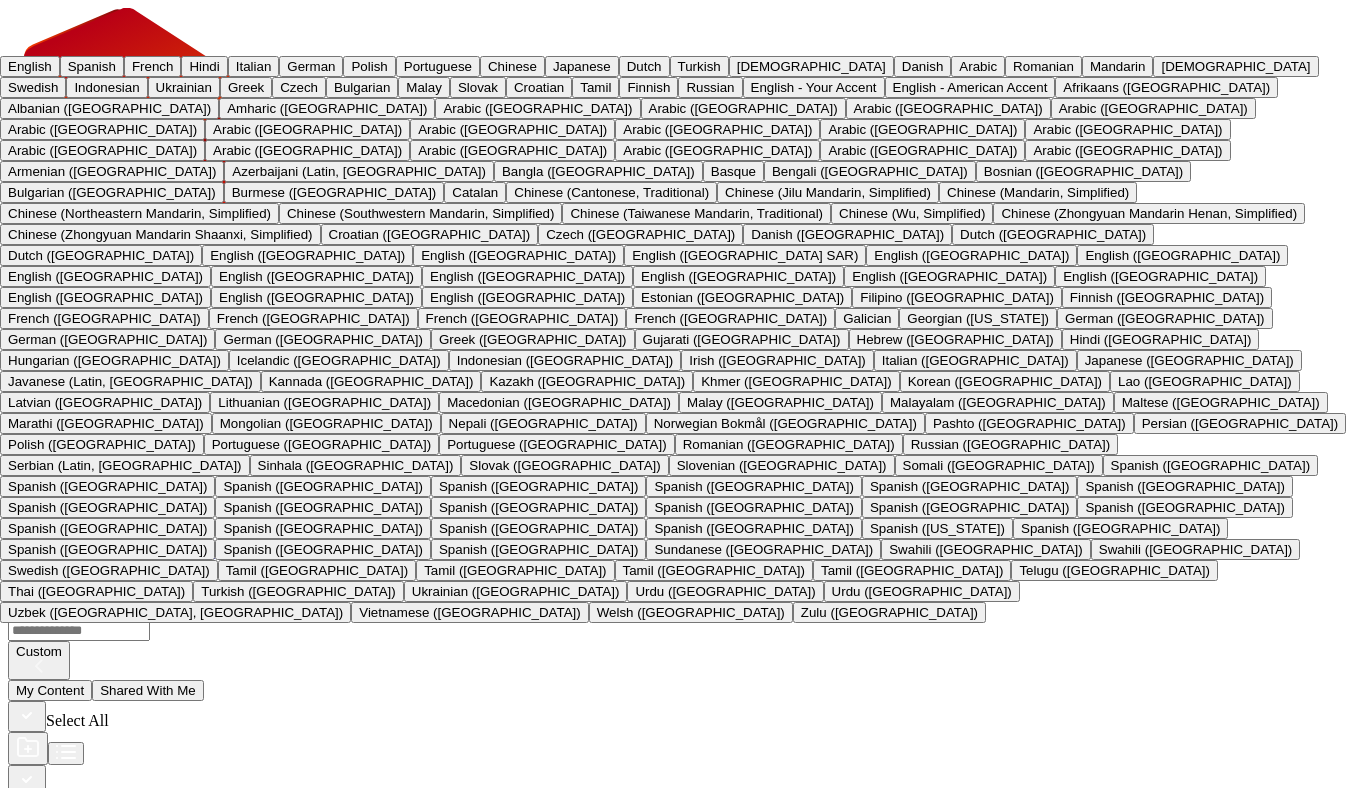 click on "Spanish" at bounding box center [92, 66] 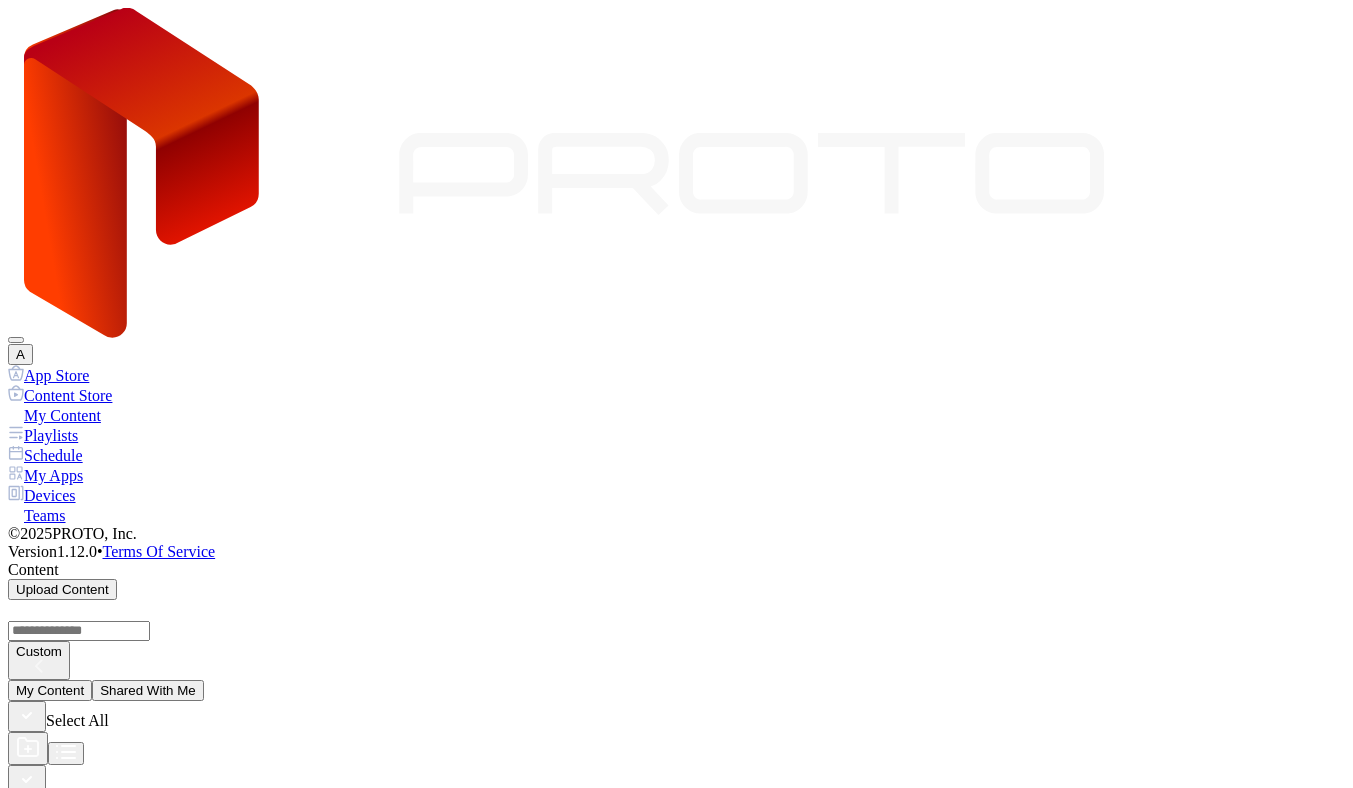 click on "Translate" at bounding box center (101, 6881) 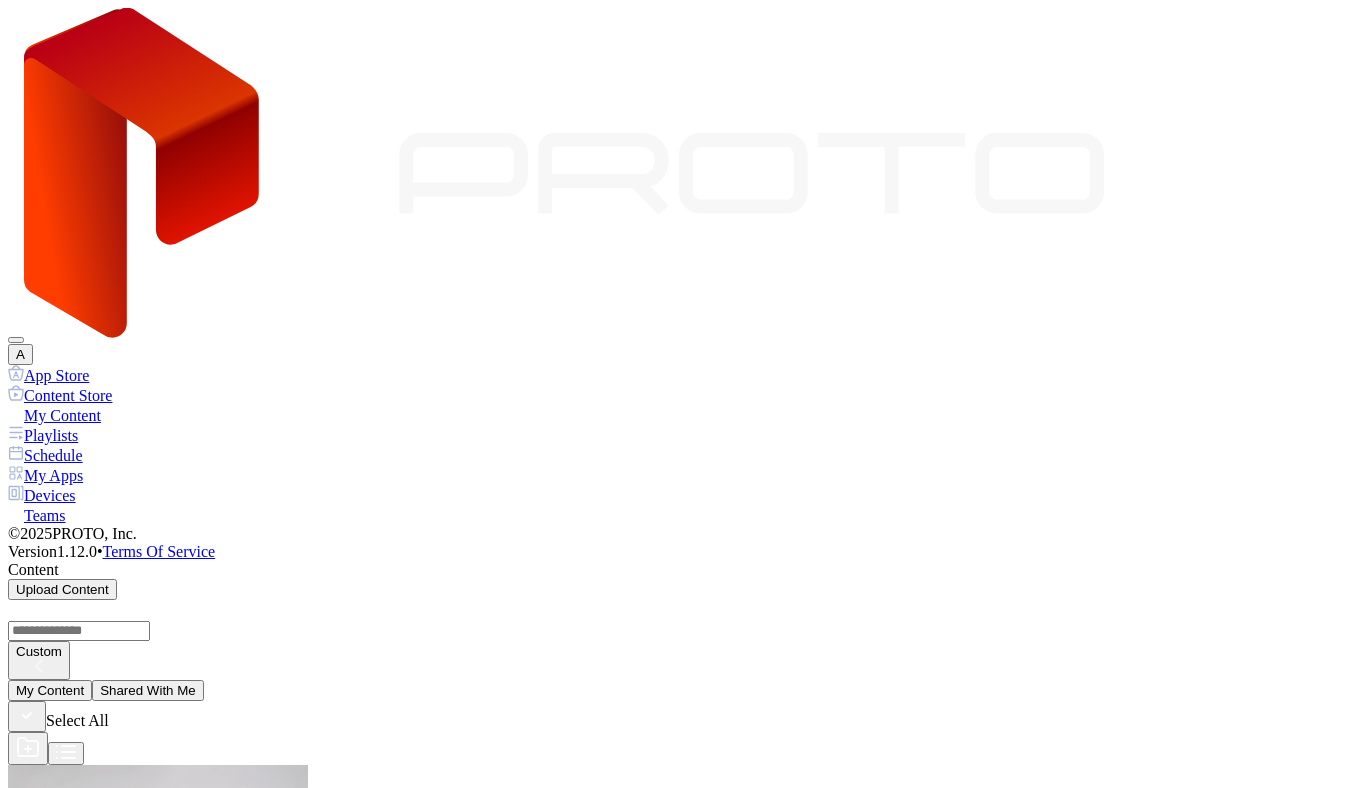 click on "Preview" at bounding box center [676, 4536] 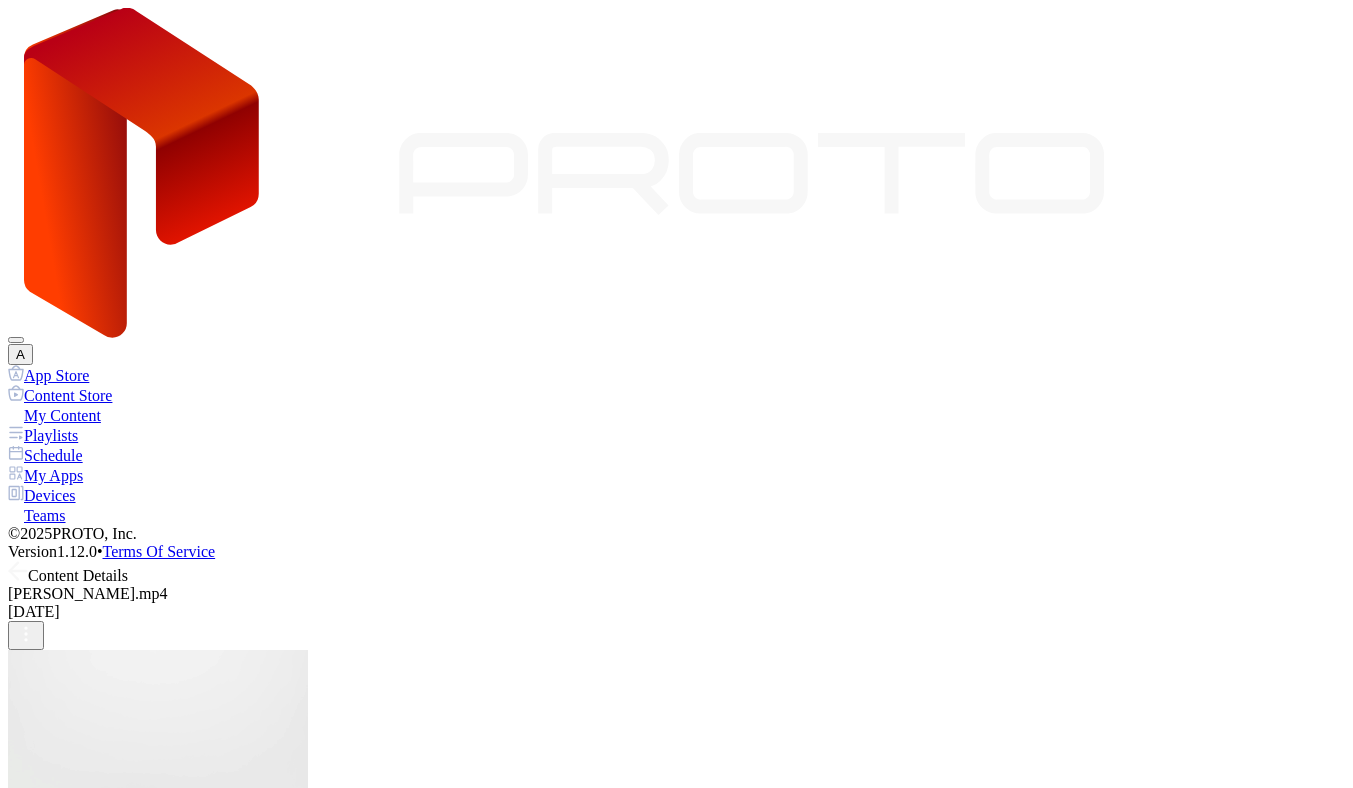 click at bounding box center (676, 1187) 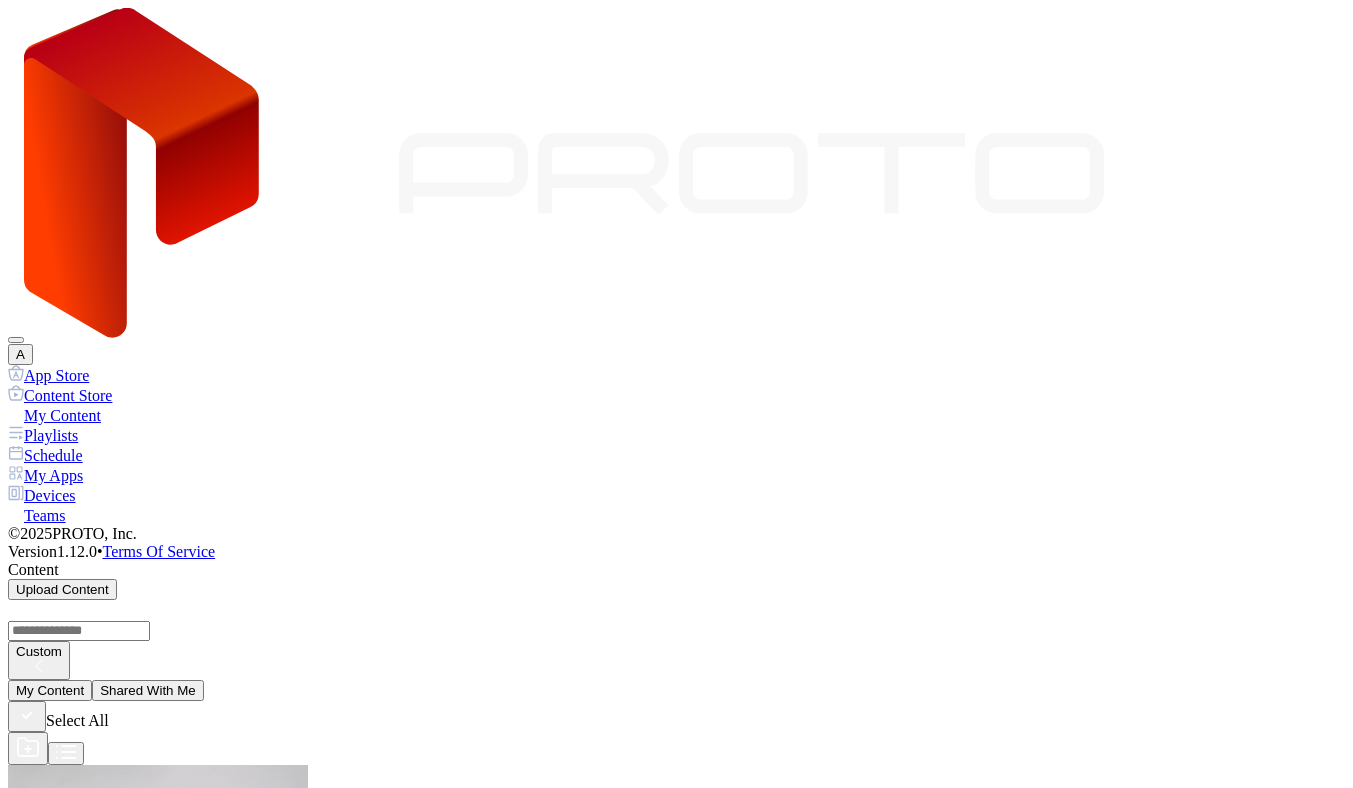 click 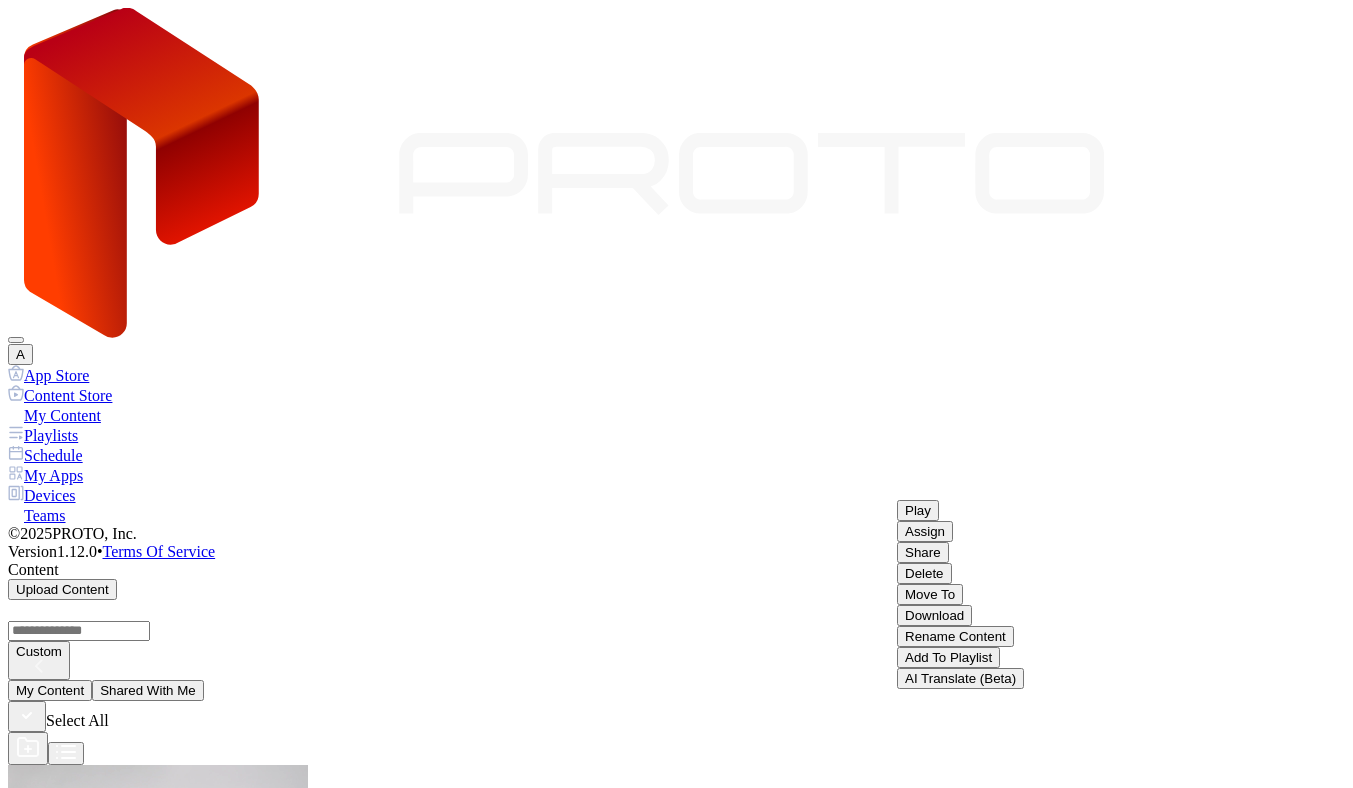 scroll, scrollTop: 368, scrollLeft: 0, axis: vertical 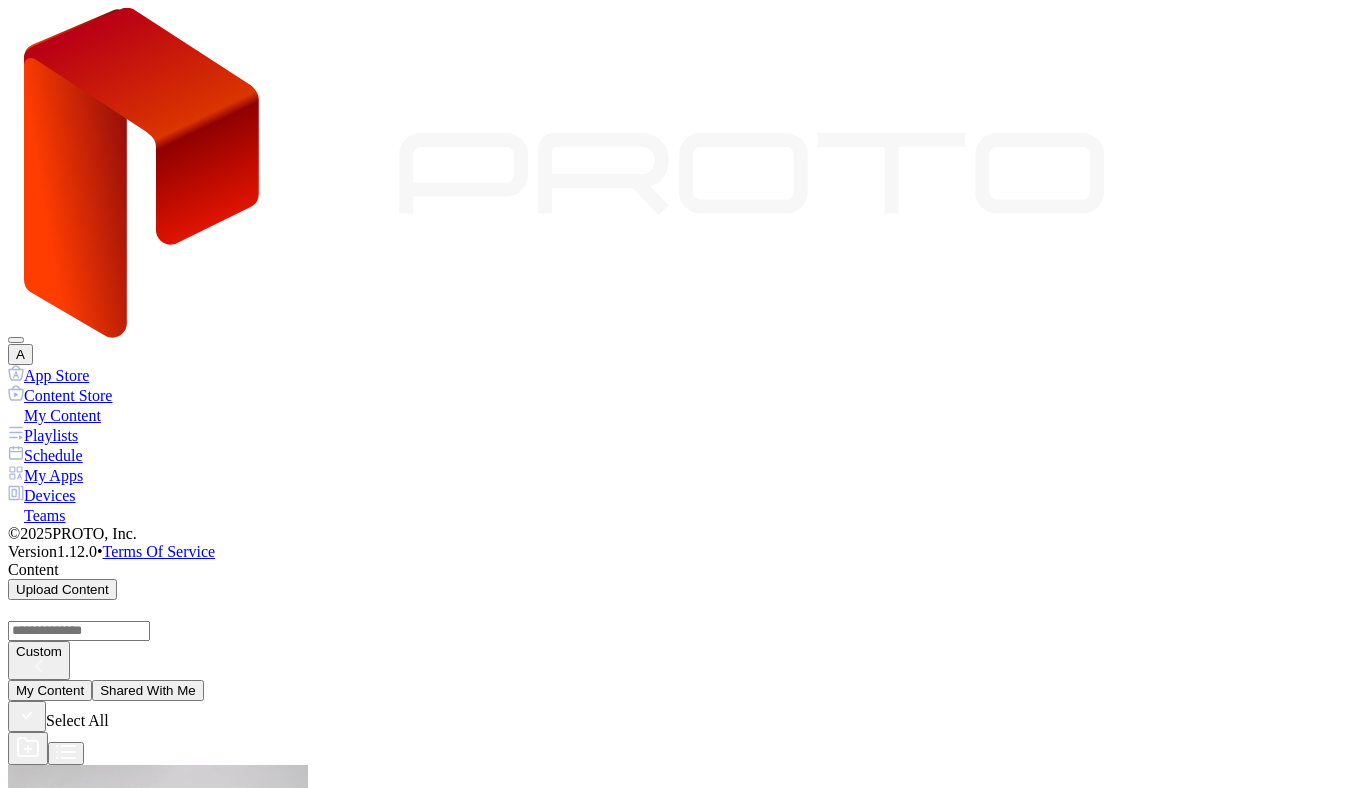 click on "Select Language" at bounding box center [268, 8782] 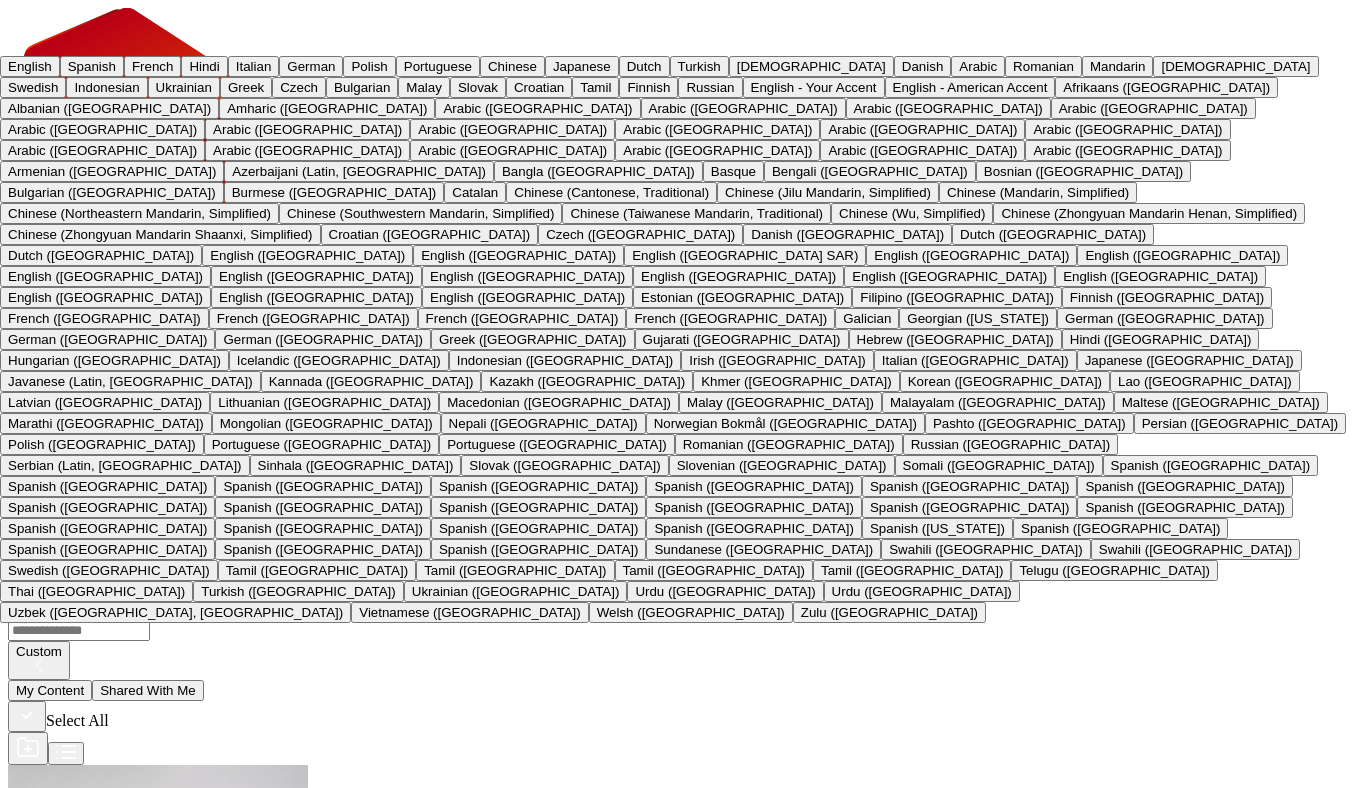 scroll, scrollTop: 1081, scrollLeft: 0, axis: vertical 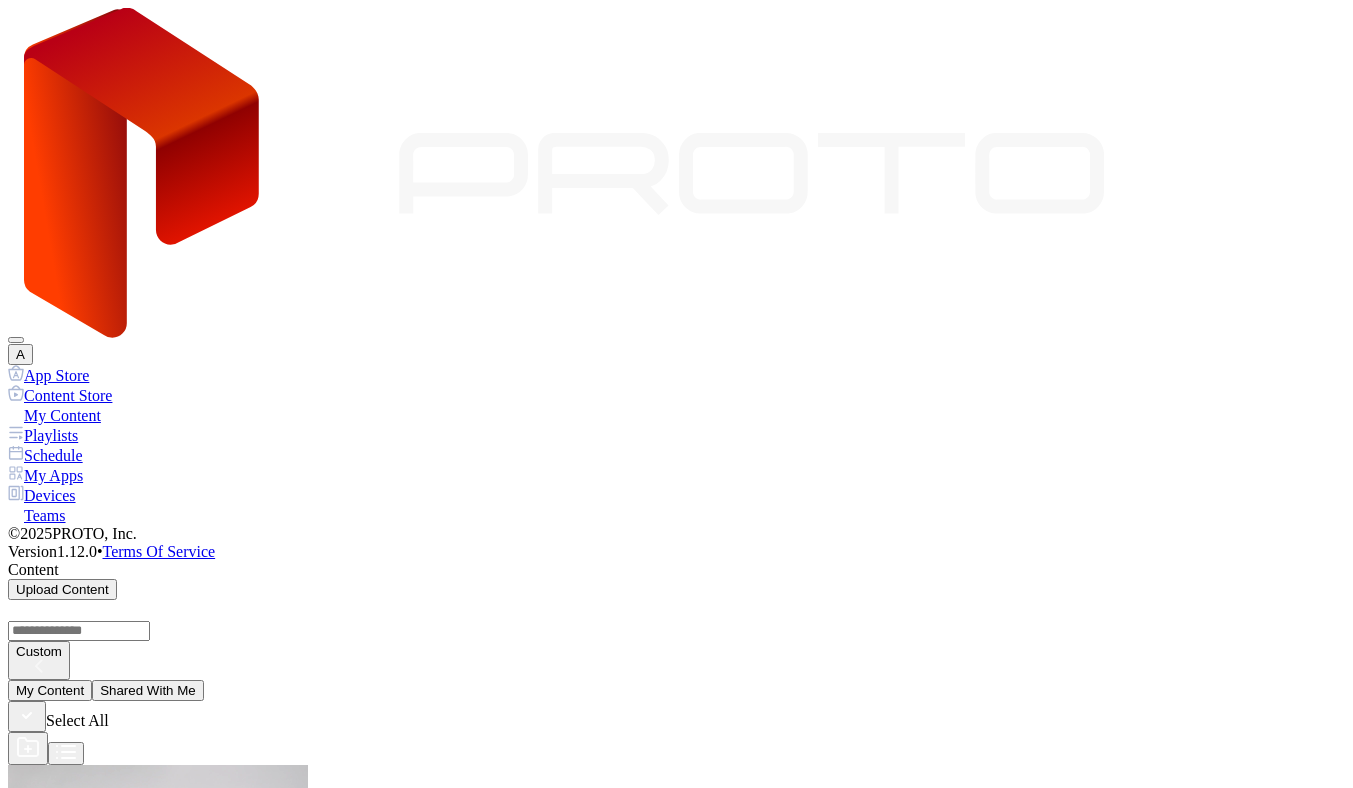 click on "Translate" at bounding box center (101, 8854) 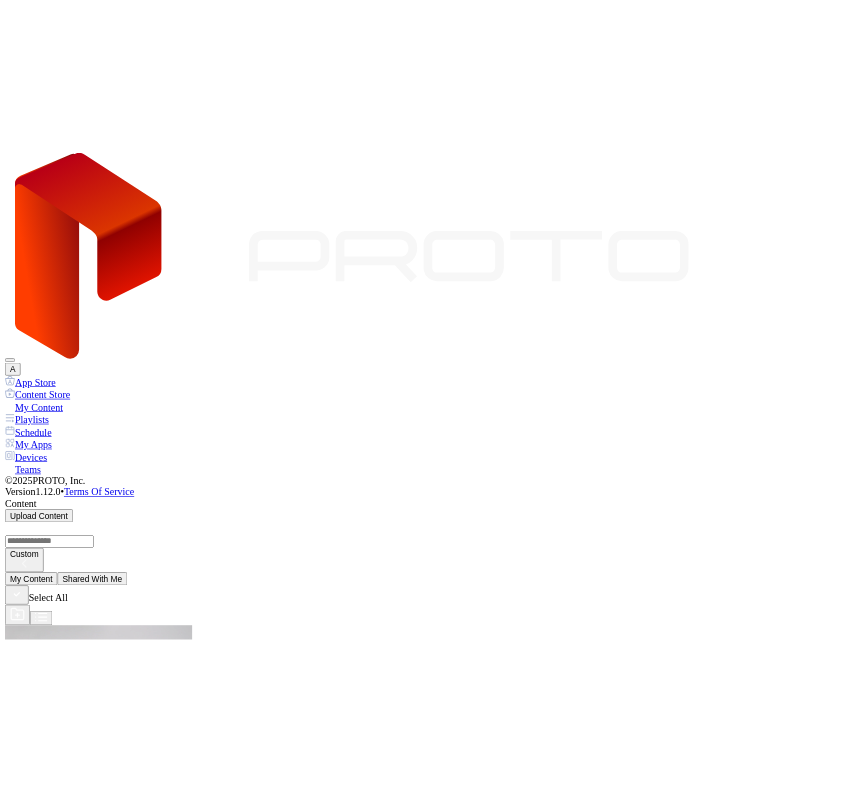 scroll, scrollTop: 0, scrollLeft: 0, axis: both 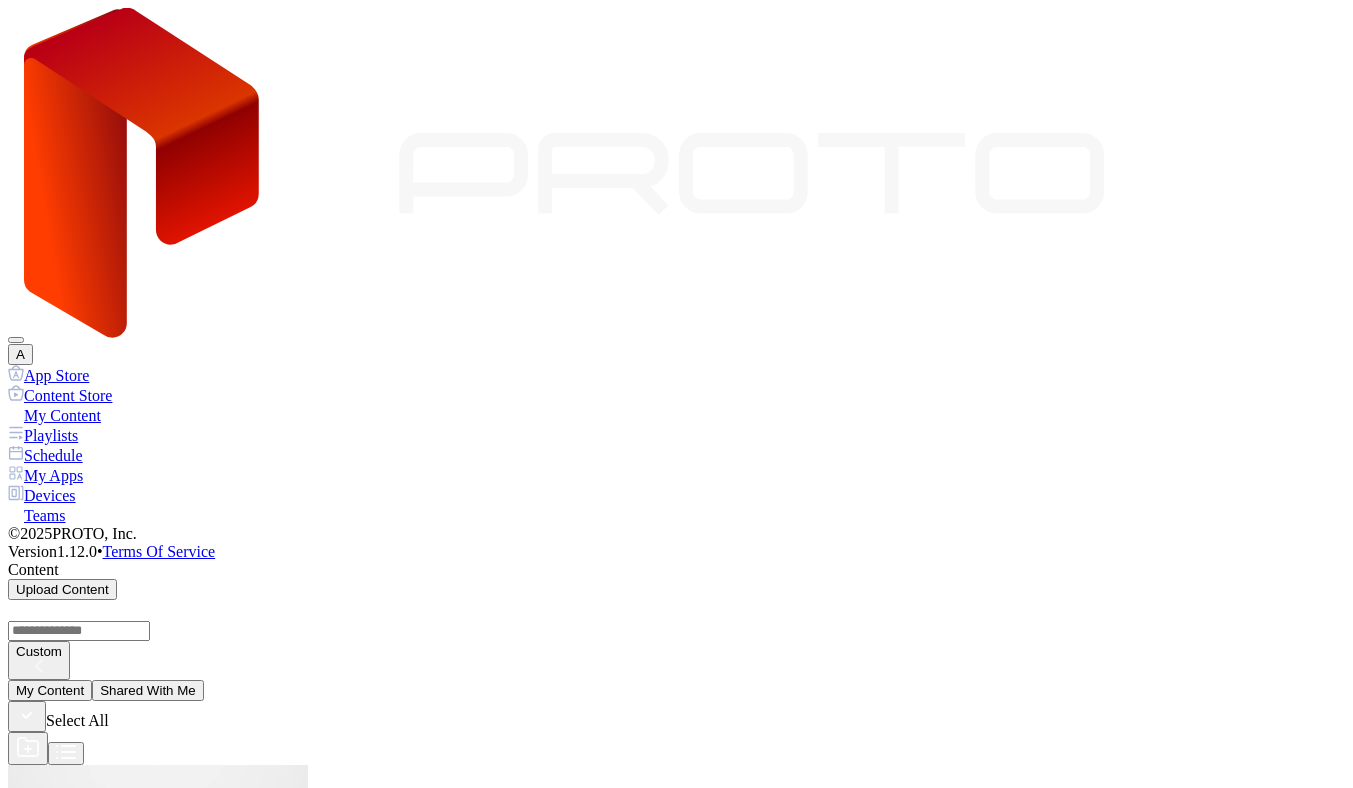 click on "A" at bounding box center [20, 354] 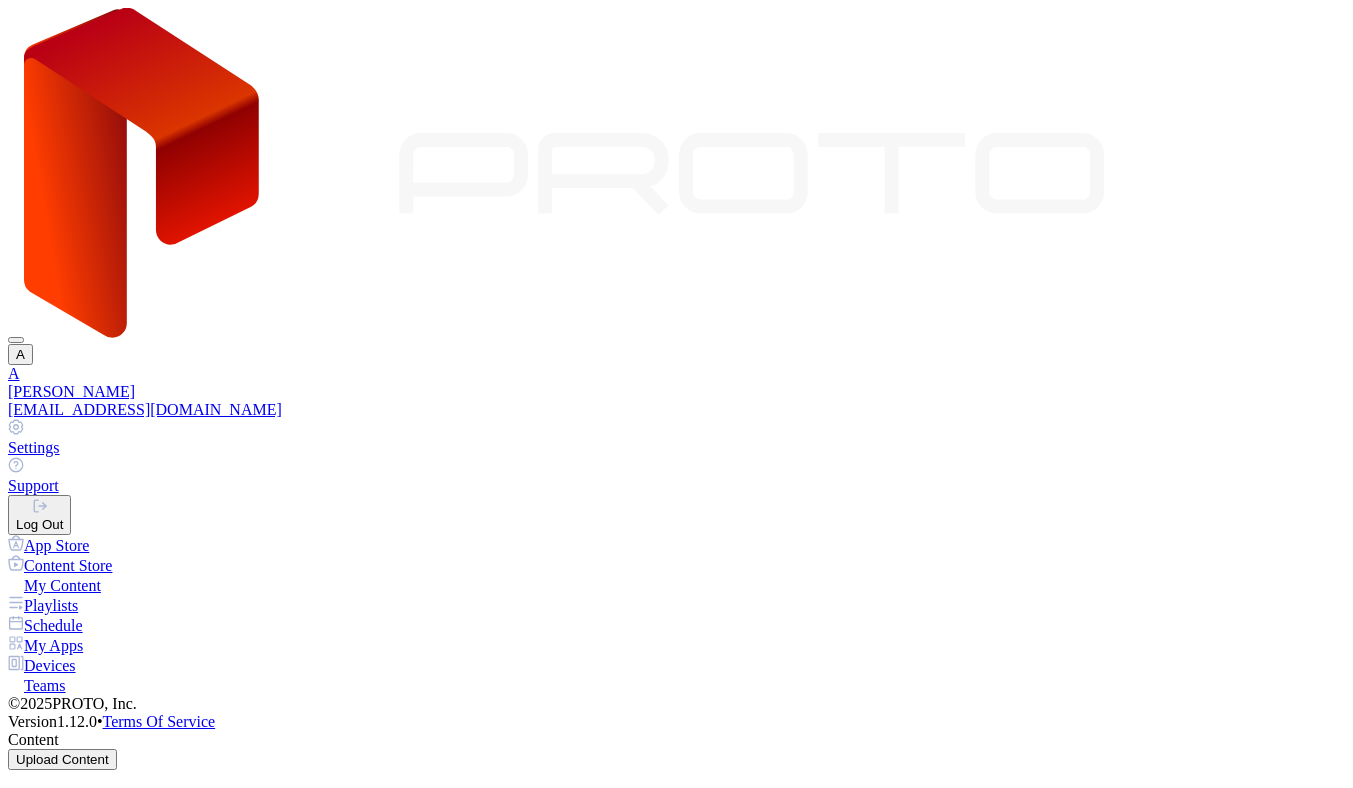 click on "Settings" at bounding box center [676, 438] 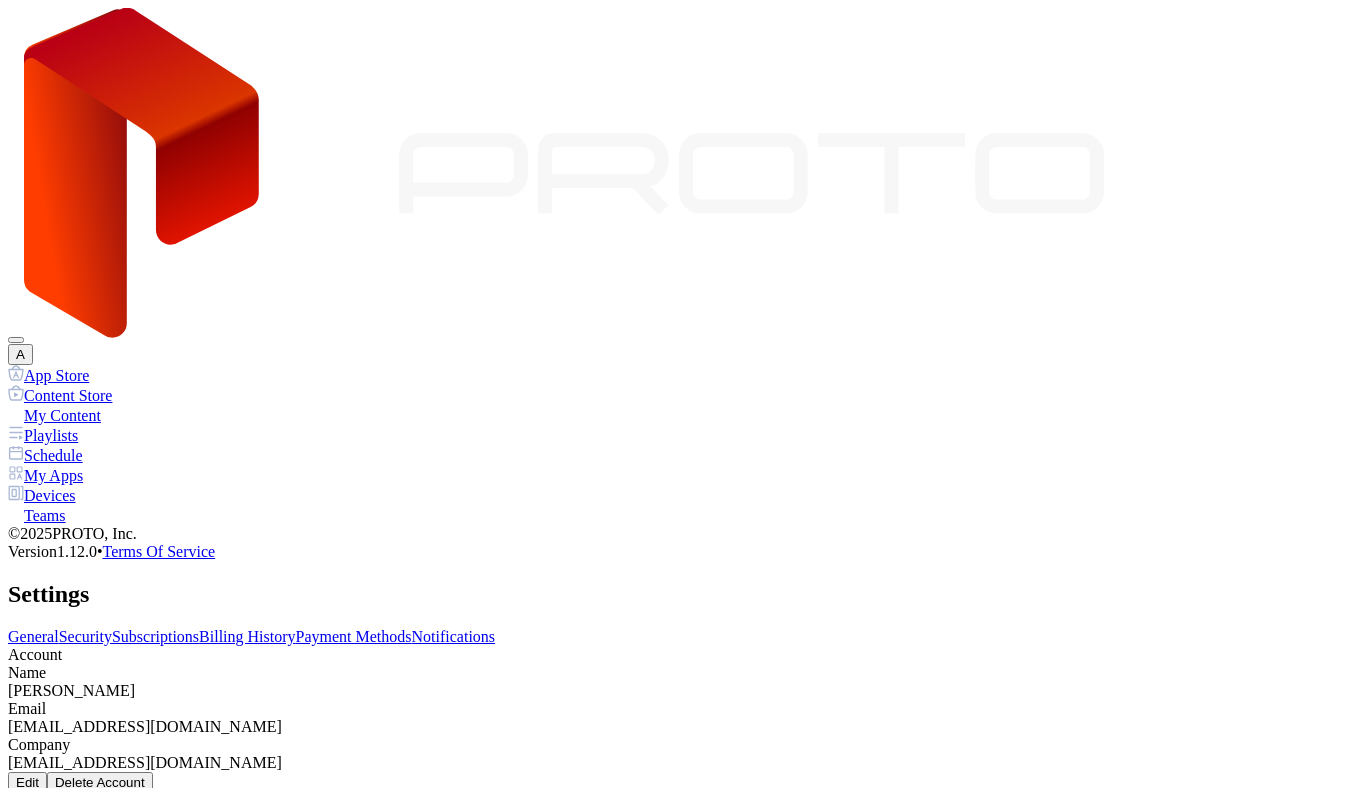 click on "Subscriptions" at bounding box center (155, 636) 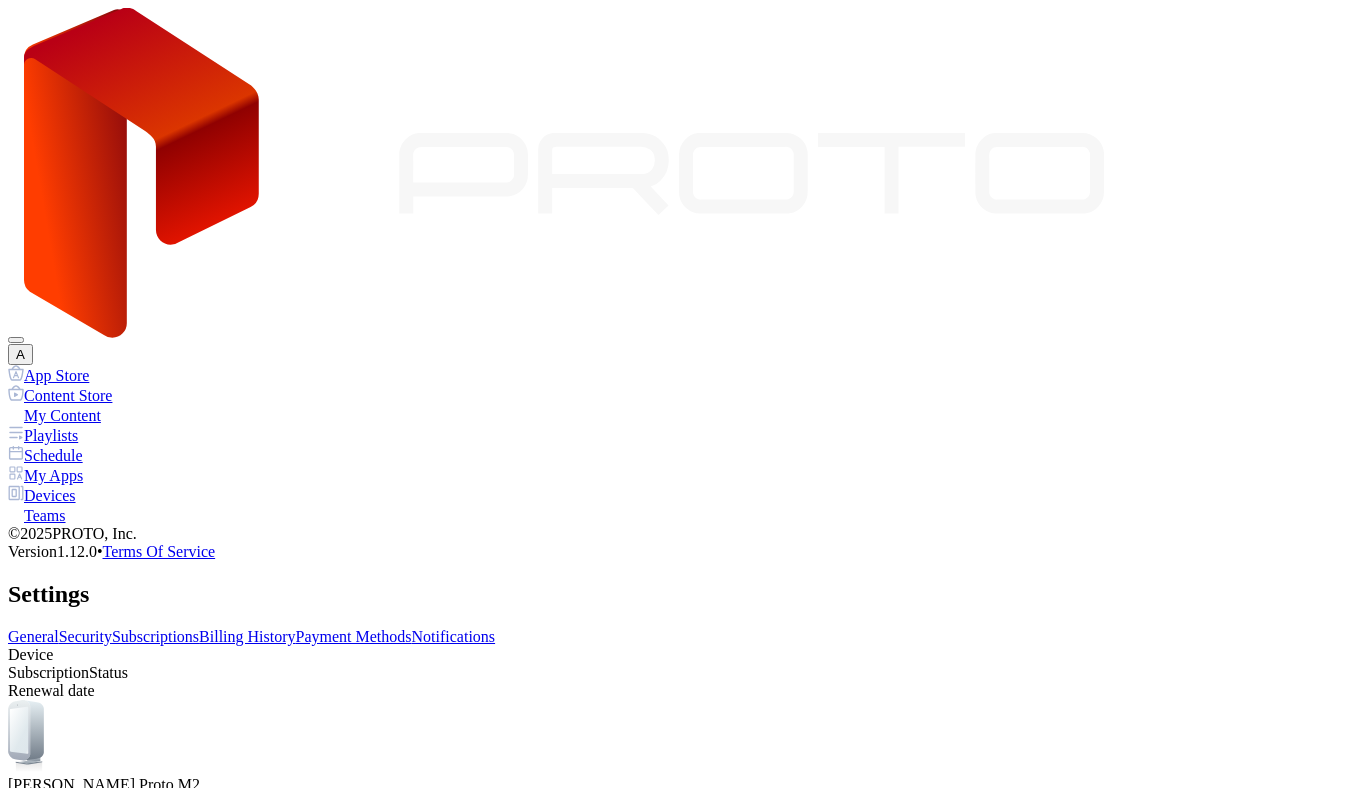 click on "Security" at bounding box center [85, 636] 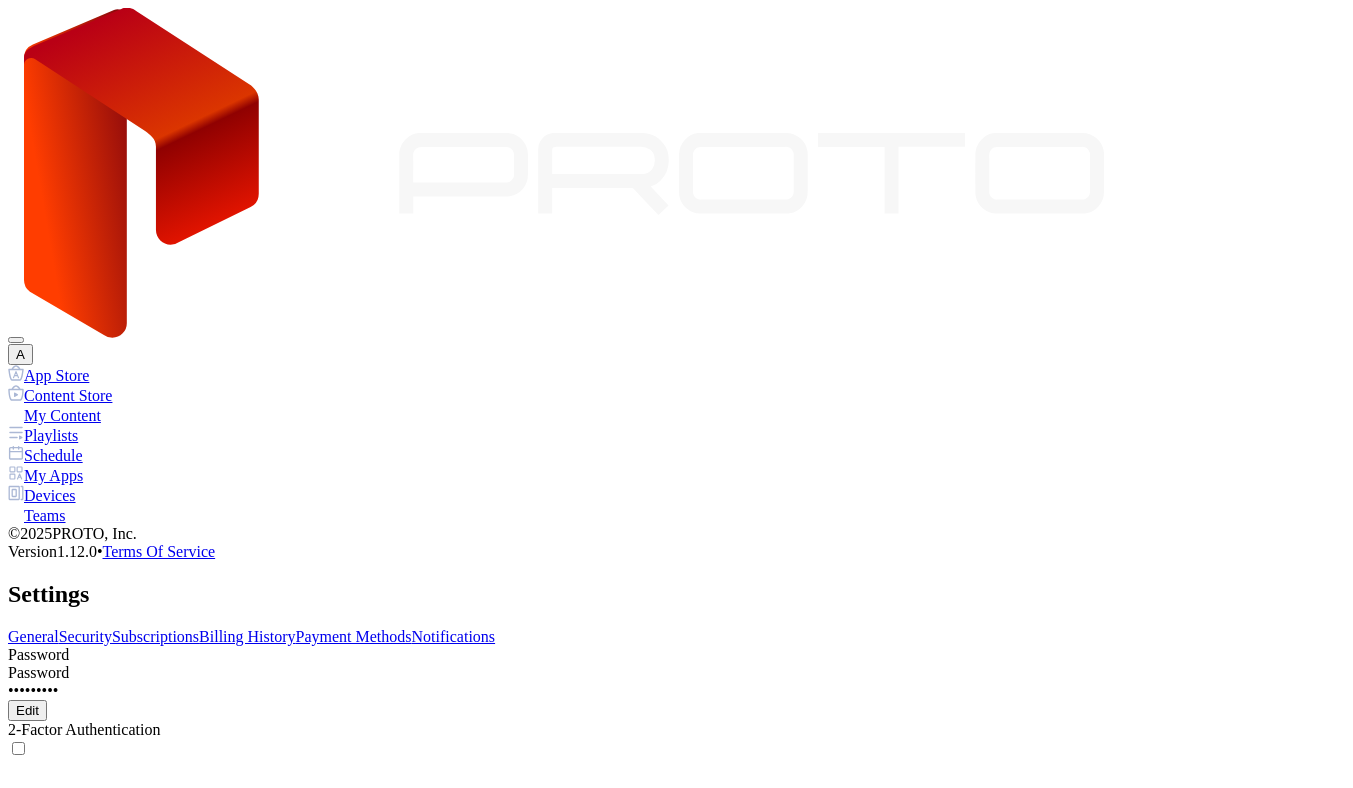 click on "Billing History" at bounding box center (247, 636) 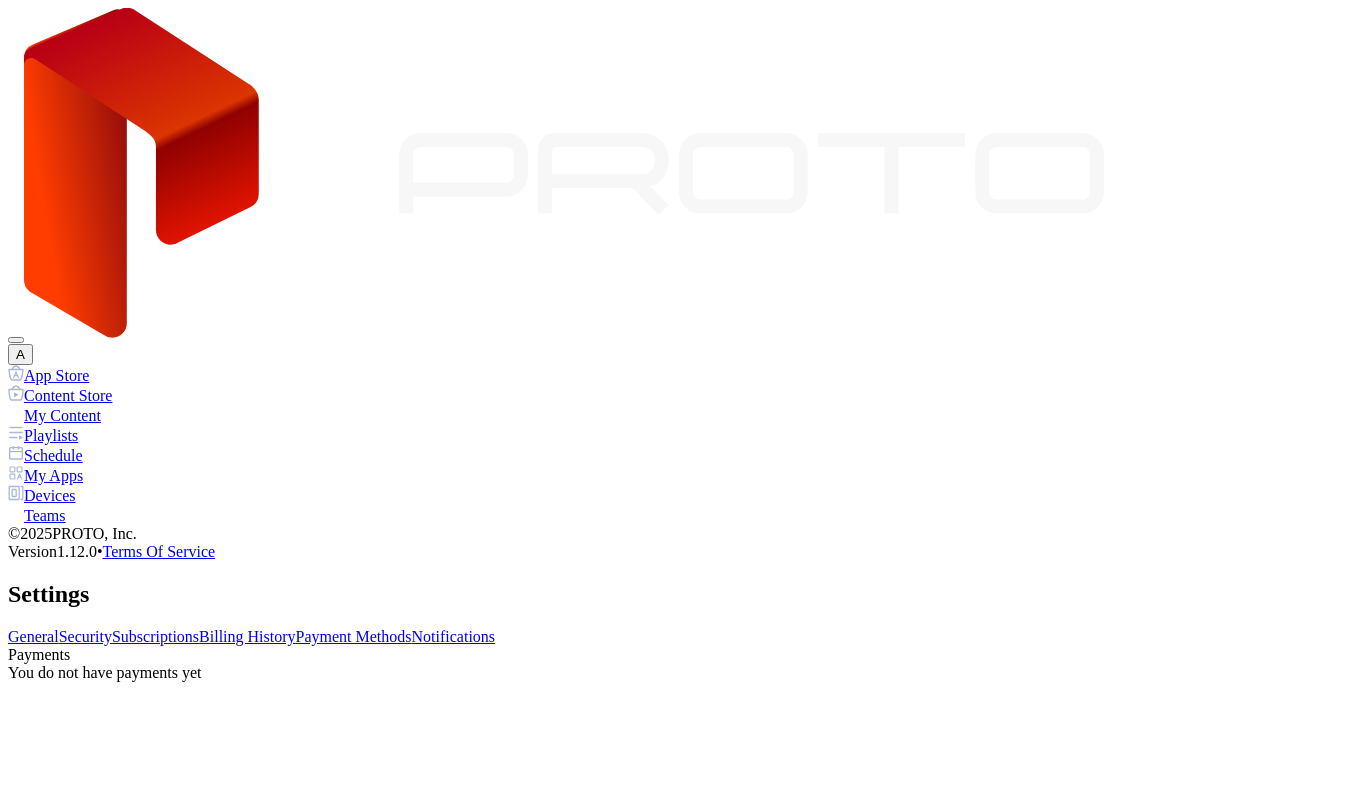 click on "Payment Methods" at bounding box center [354, 636] 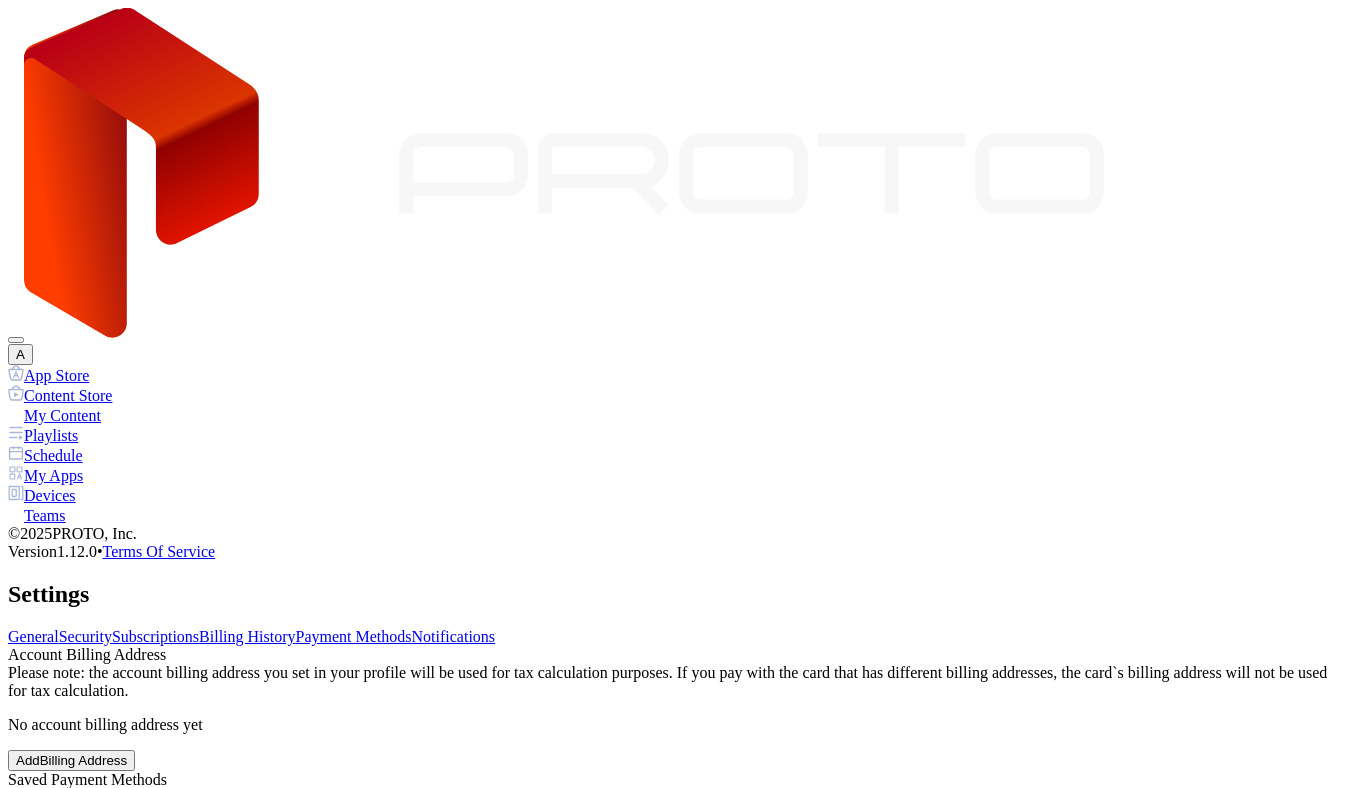 click on "Notifications" at bounding box center [454, 636] 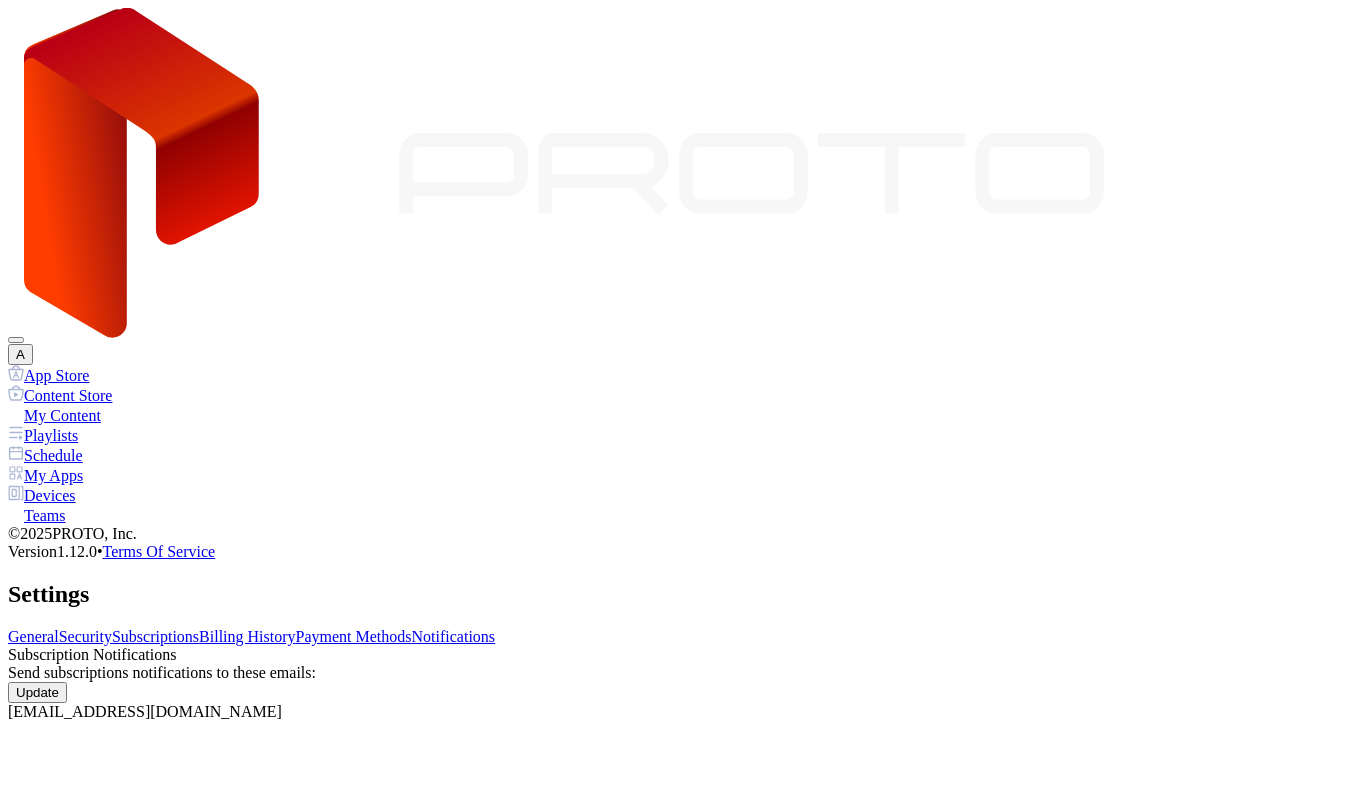 click on "Billing History" at bounding box center (247, 636) 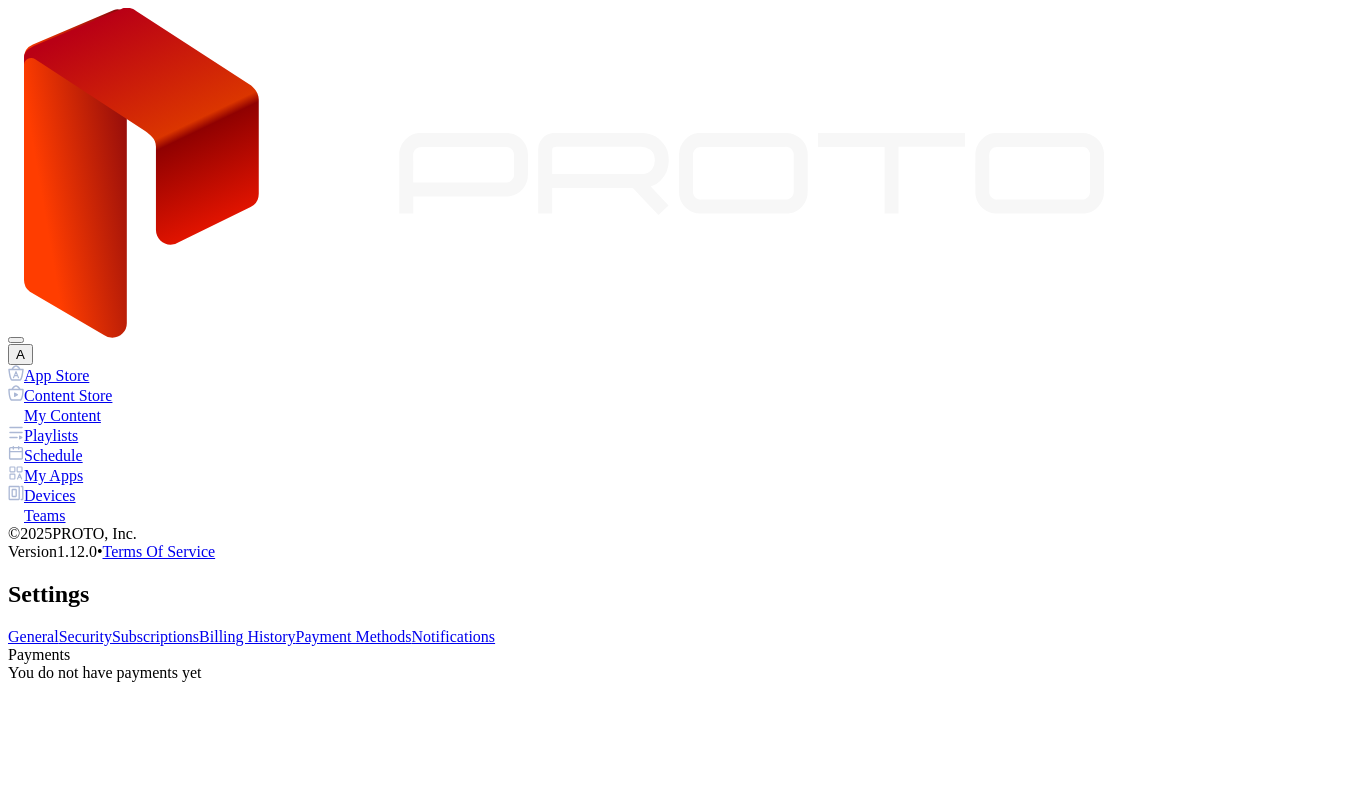 click on "Subscriptions" at bounding box center [155, 636] 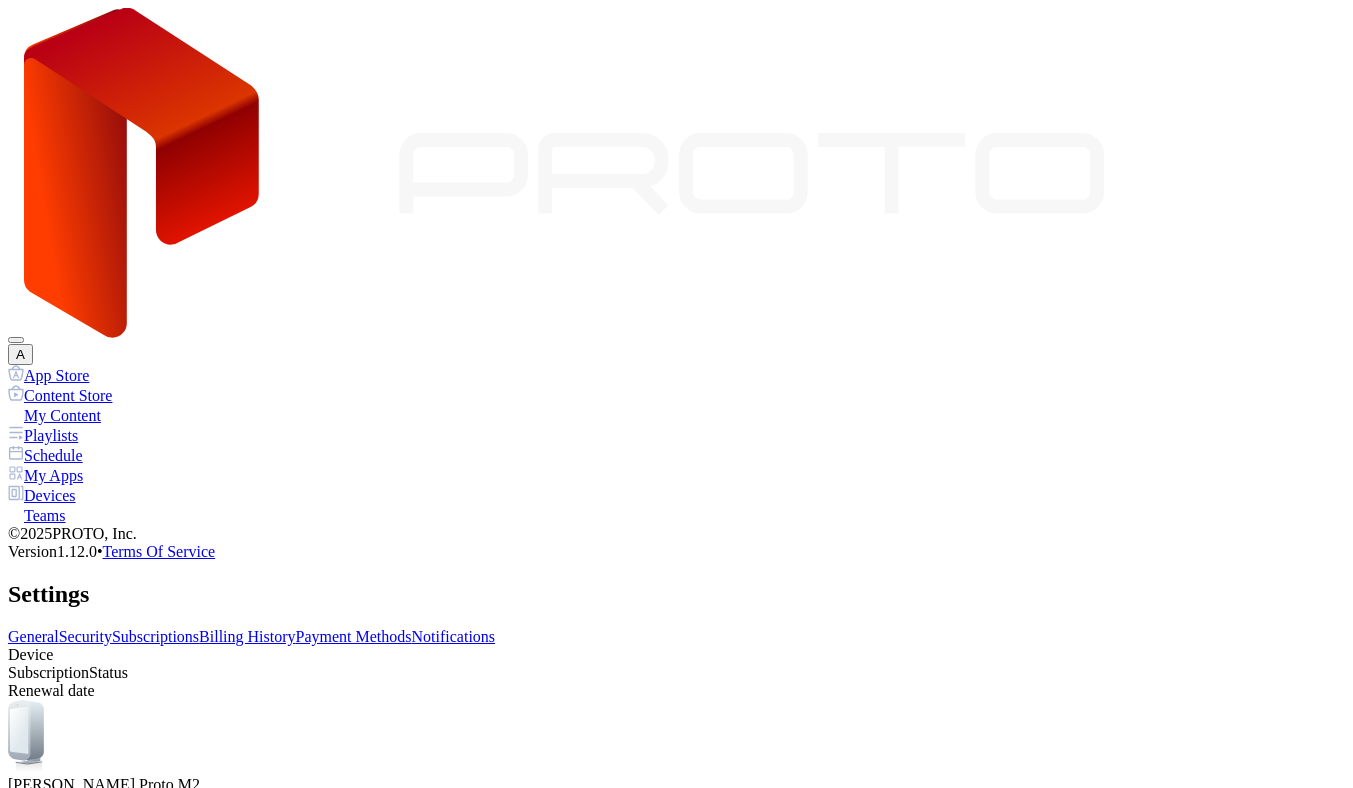 click on "My Content" at bounding box center [676, 415] 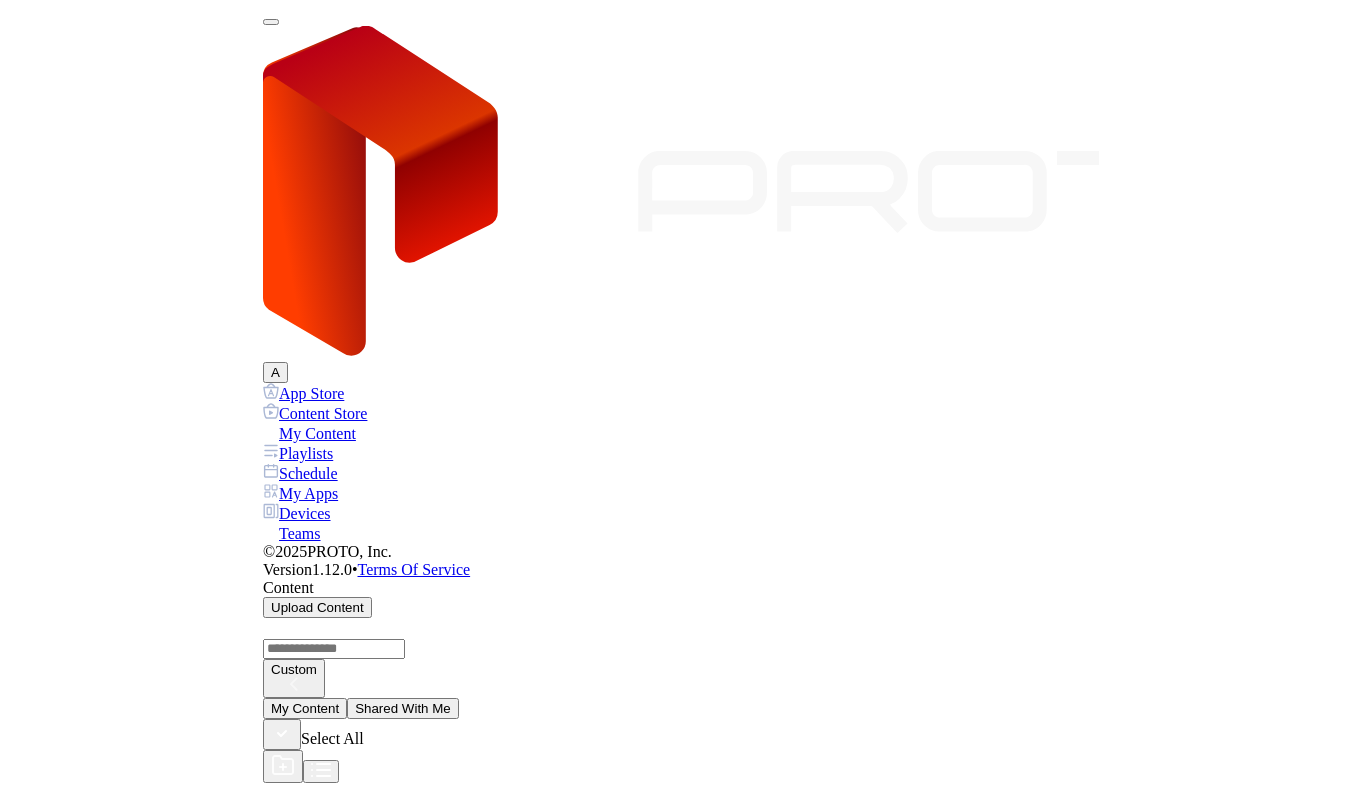 scroll, scrollTop: 0, scrollLeft: 0, axis: both 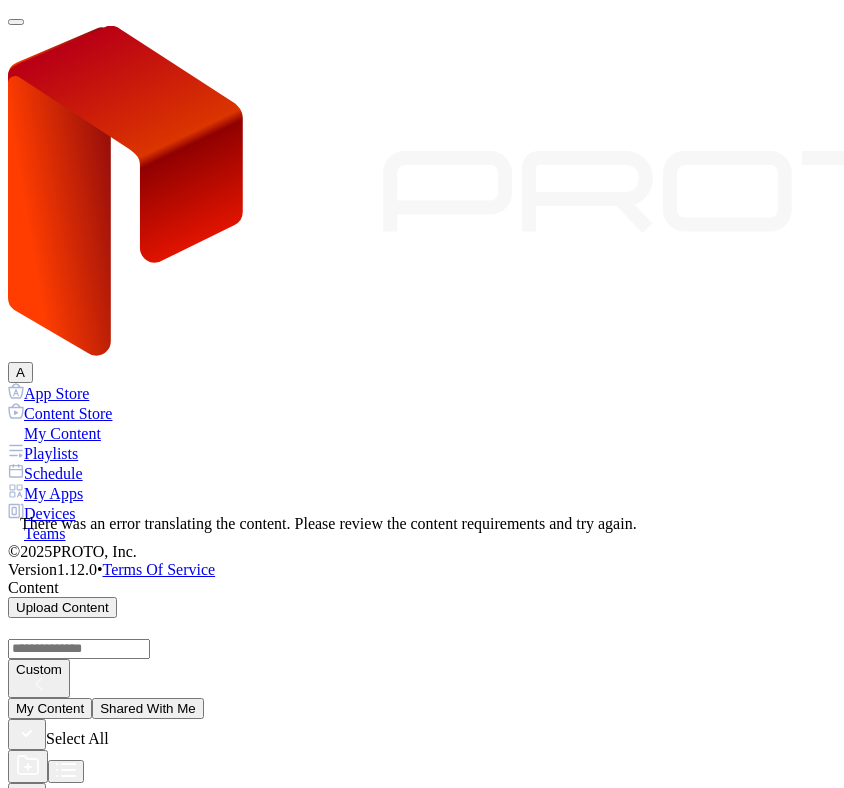 click on "Failed" at bounding box center (422, 1360) 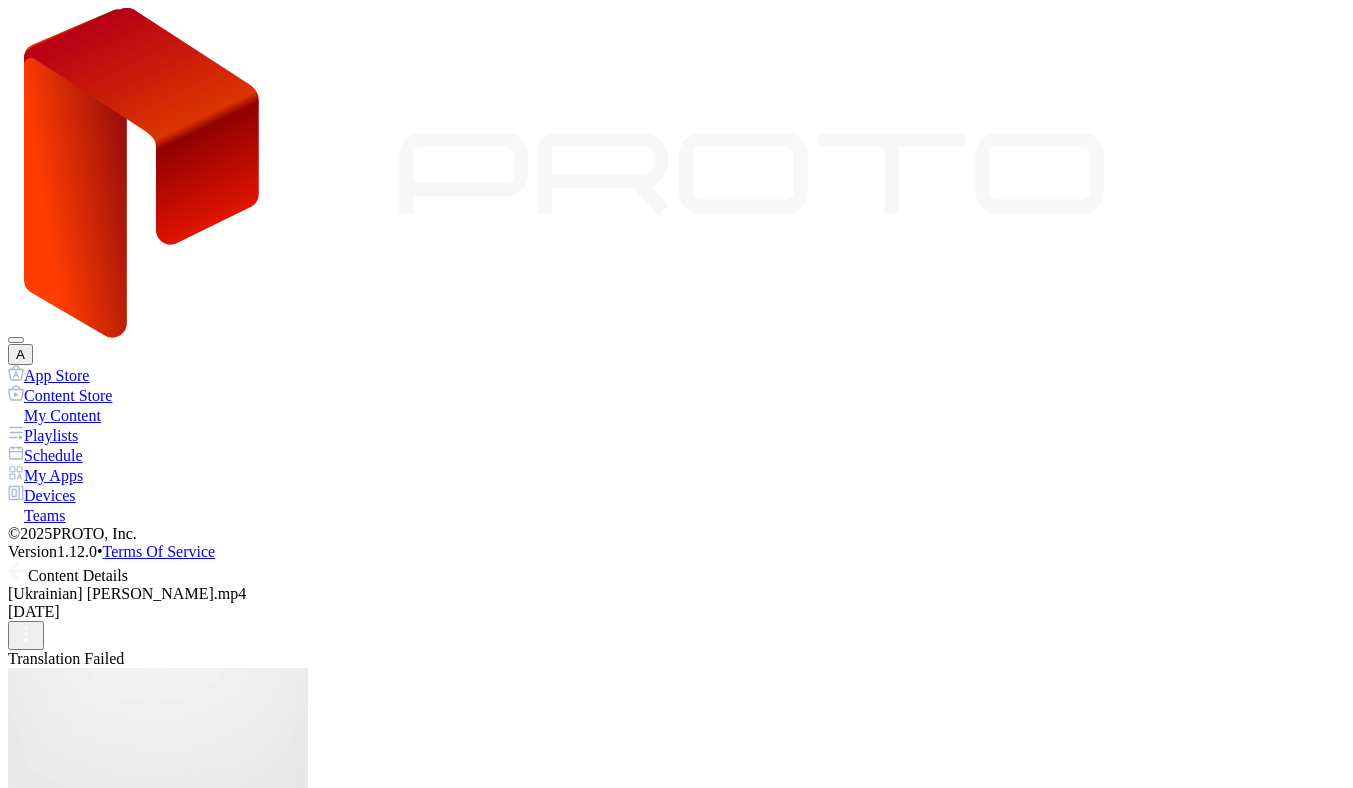 click on "Content Details" at bounding box center (676, 573) 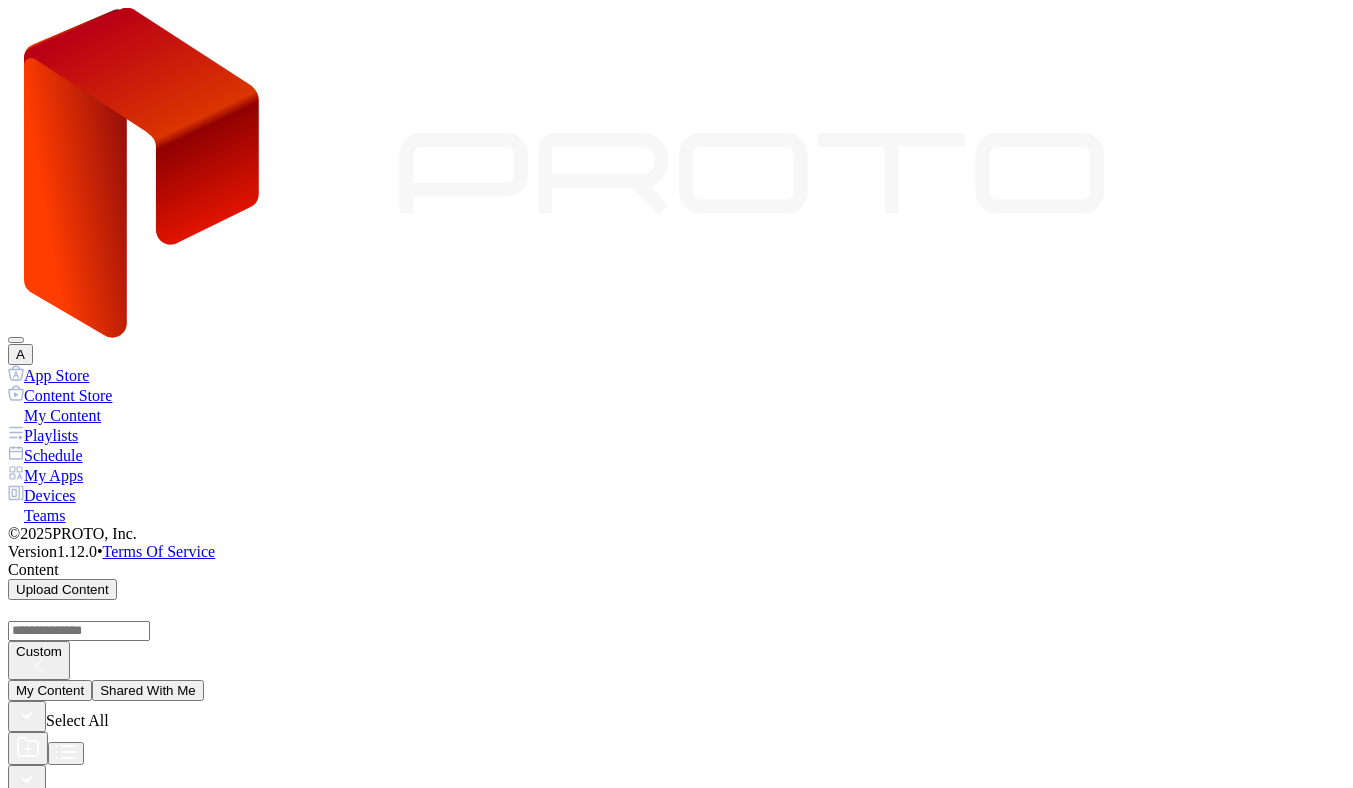 scroll, scrollTop: 77, scrollLeft: 0, axis: vertical 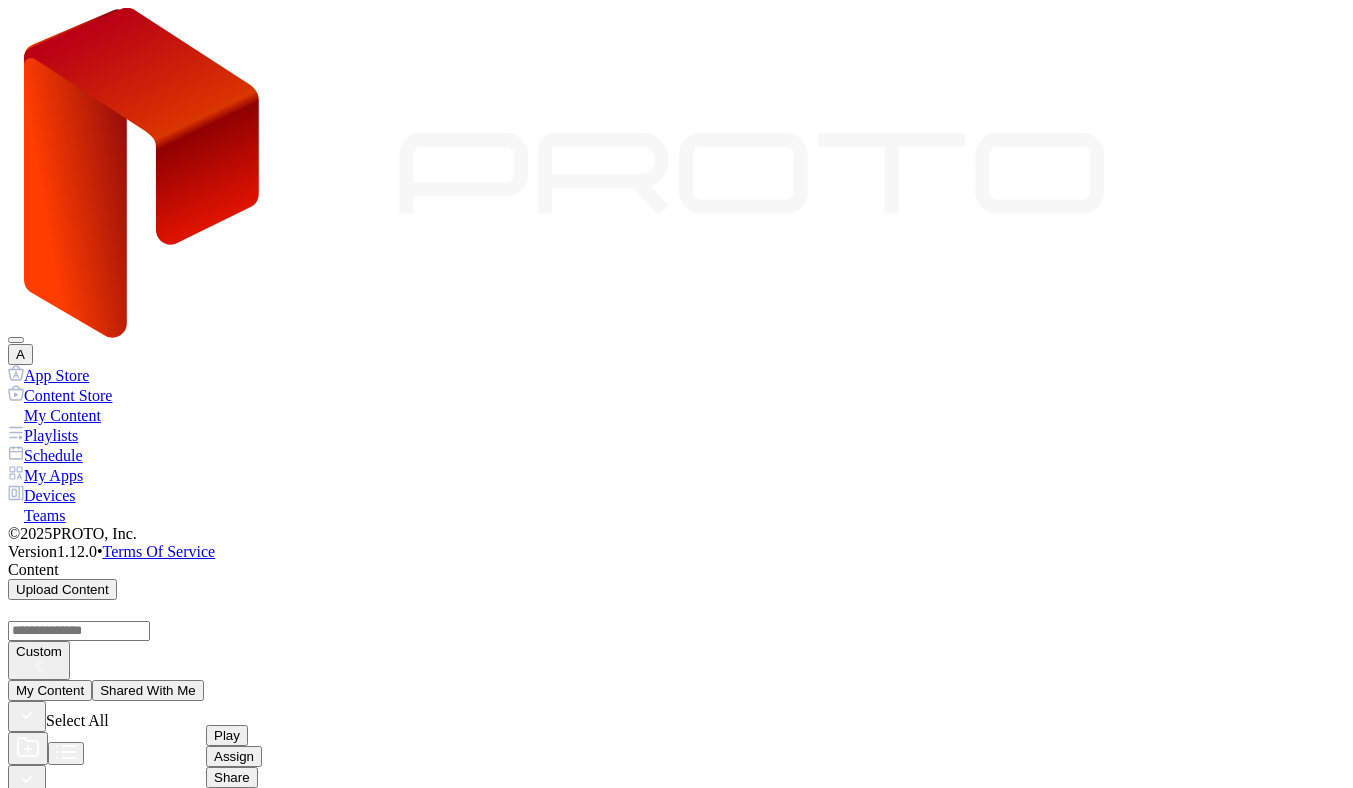 click 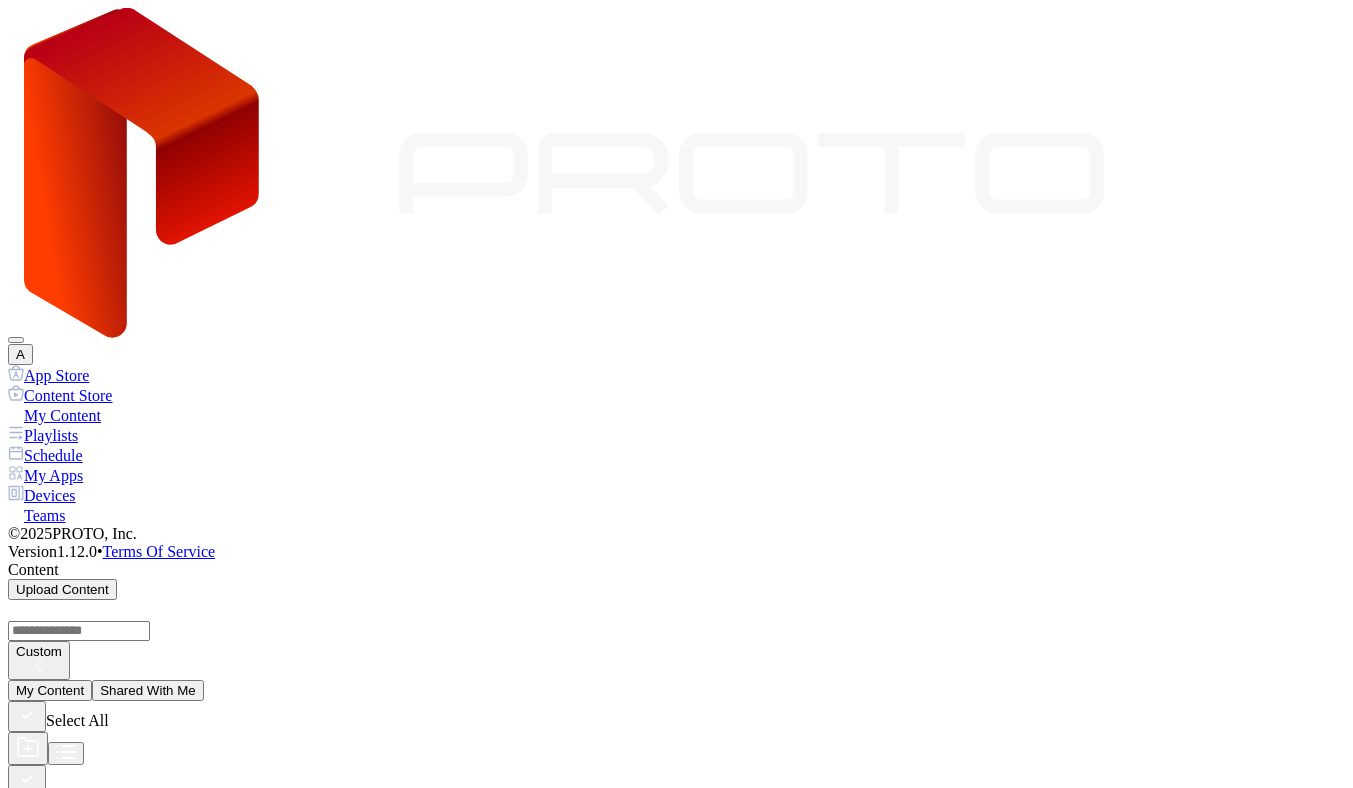 click 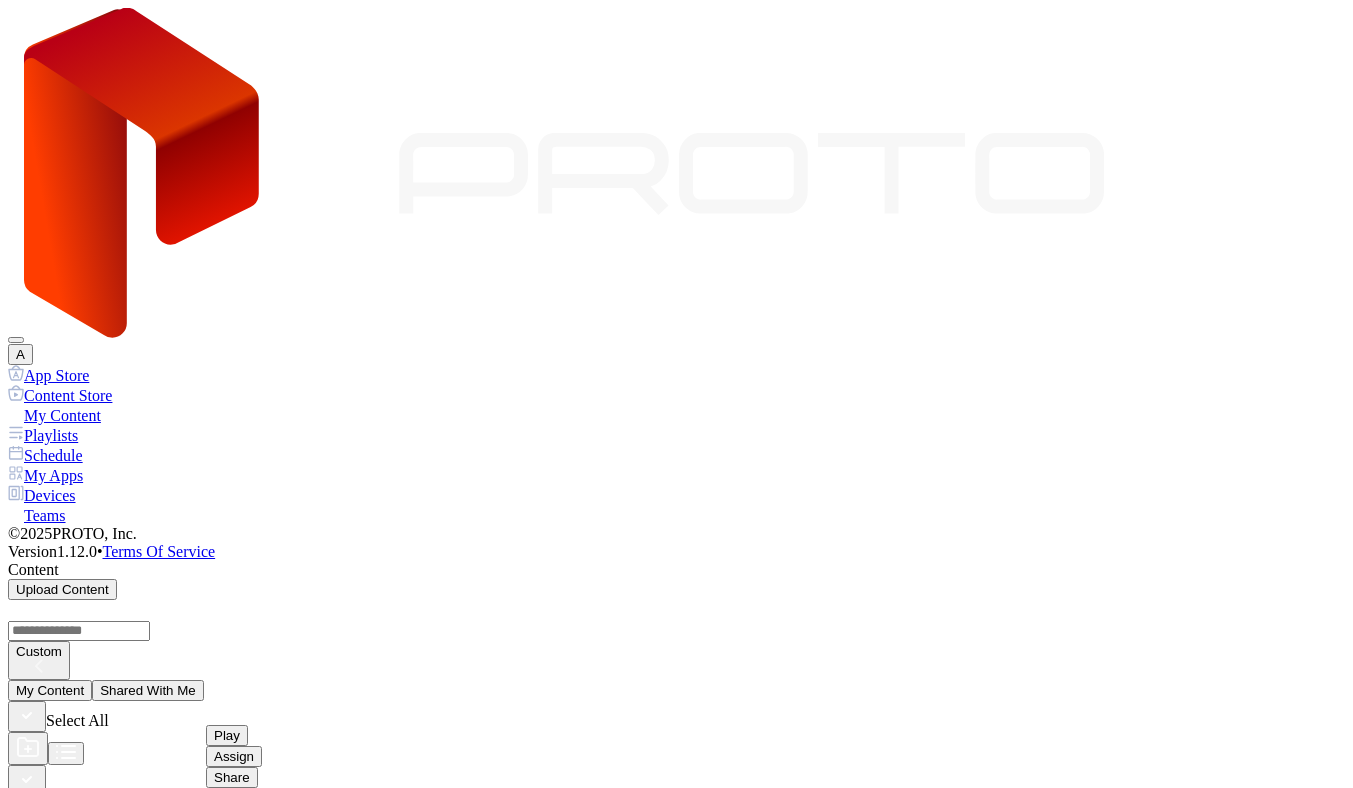 scroll, scrollTop: 593, scrollLeft: 0, axis: vertical 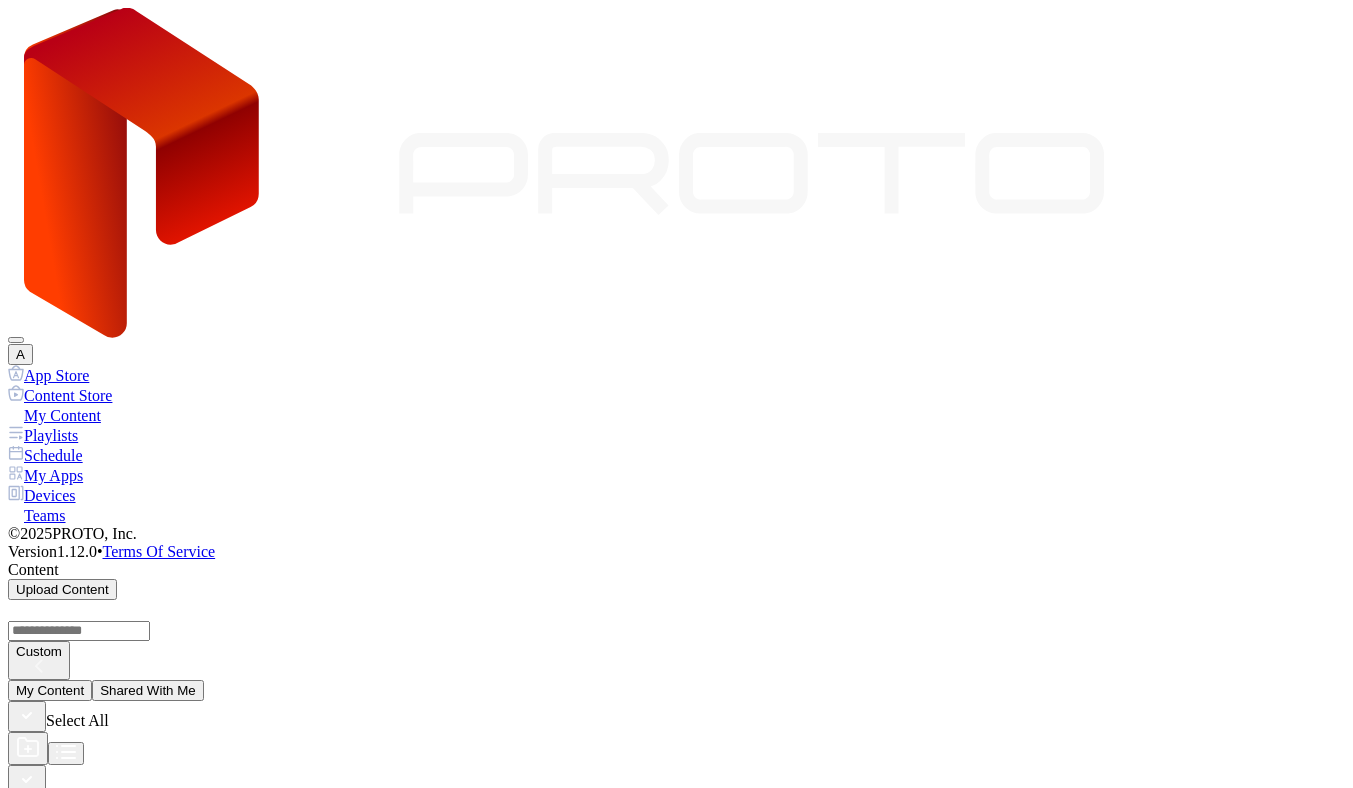 click on "Select Language" at bounding box center [676, 9408] 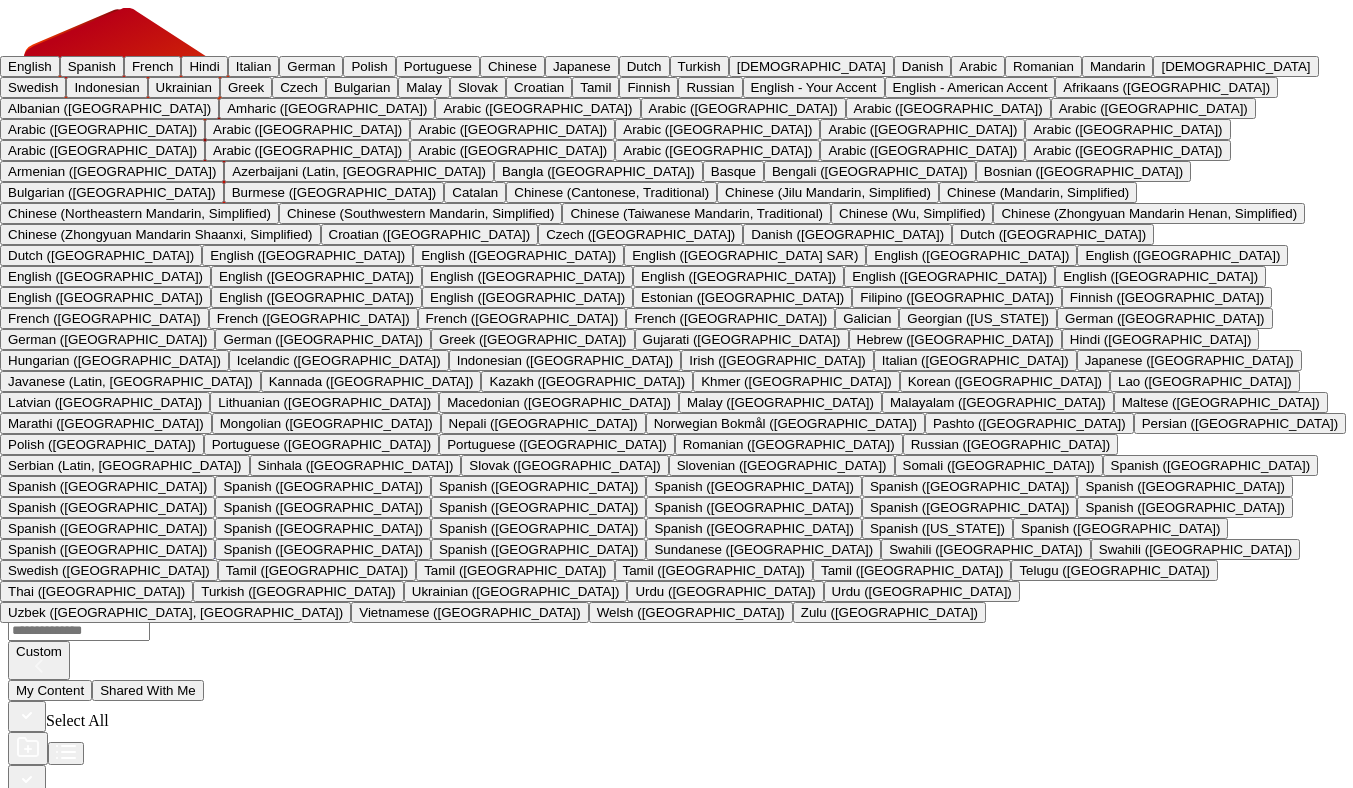 click on "Select Language English Spanish French Hindi Italian German Polish Portuguese Chinese Japanese Dutch Turkish Korean Danish Arabic Romanian Mandarin Filipino Swedish Indonesian Ukrainian Greek Czech Bulgarian Malay Slovak Croatian Tamil Finnish Russian English - Your Accent English - American Accent Afrikaans (South Africa) Albanian (Albania) Amharic (Ethiopia) Arabic (Algeria) Arabic (Bahrain) Arabic (Egypt) Arabic (Iraq) Arabic (Jordan) Arabic (Kuwait) Arabic (Lebanon) Arabic (Libya) Arabic (Morocco) Arabic (Oman) Arabic (Qatar) Arabic (Saudi Arabia) Arabic (Syria) Arabic (Tunisia) Arabic (United Arab Emirates) Arabic (Yemen) Armenian (Armenia) Azerbaijani (Latin, Azerbaijan) Bangla (Bangladesh) Basque Bengali (India) Bosnian (Bosnia and Herzegovina) Bulgarian (Bulgaria) Burmese (Myanmar) Catalan Chinese (Cantonese, Traditional) Chinese (Jilu Mandarin, Simplified) Chinese (Mandarin, Simplified) Chinese (Northeastern Mandarin, Simplified) Chinese (Southwestern Mandarin, Simplified) Chinese (Wu, Simplified)" at bounding box center [79, 9447] 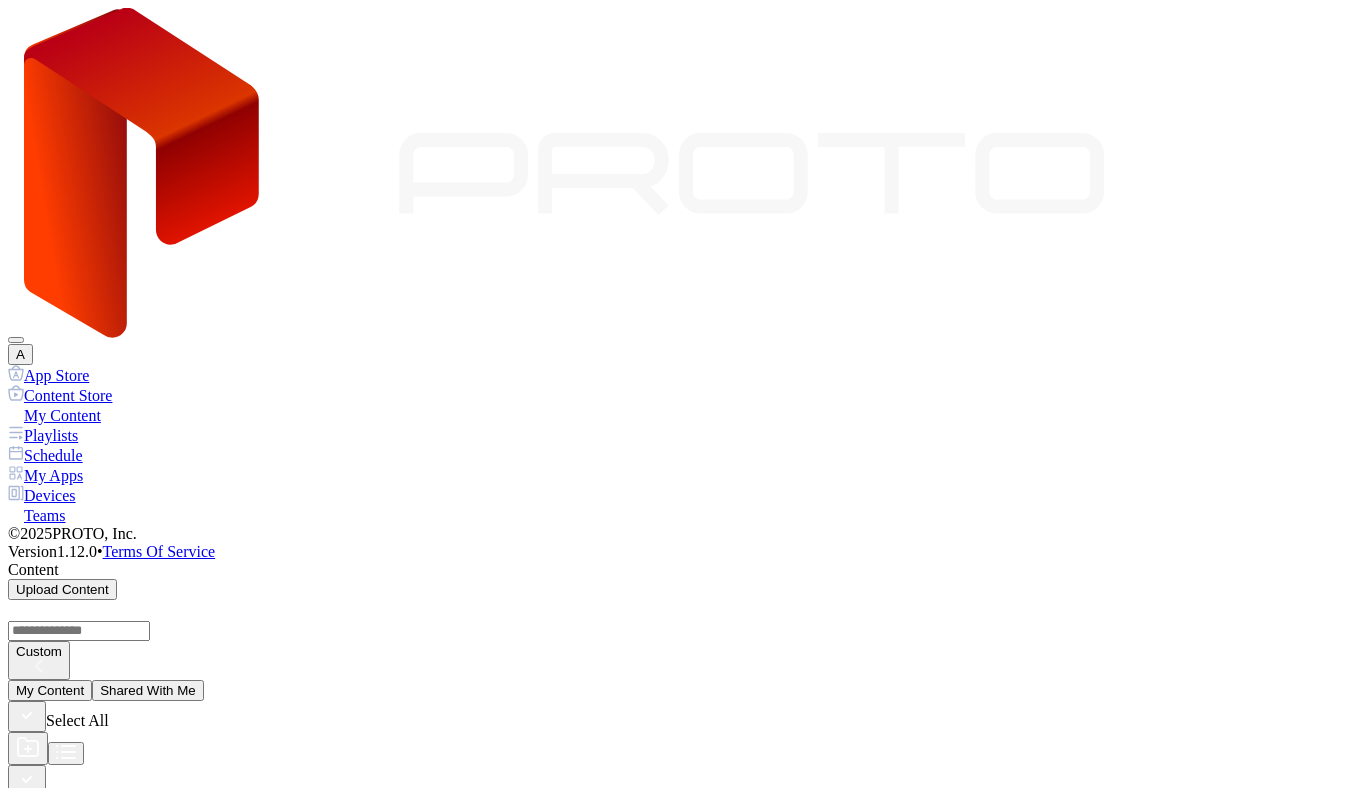 click on "Translate" at bounding box center [101, 9517] 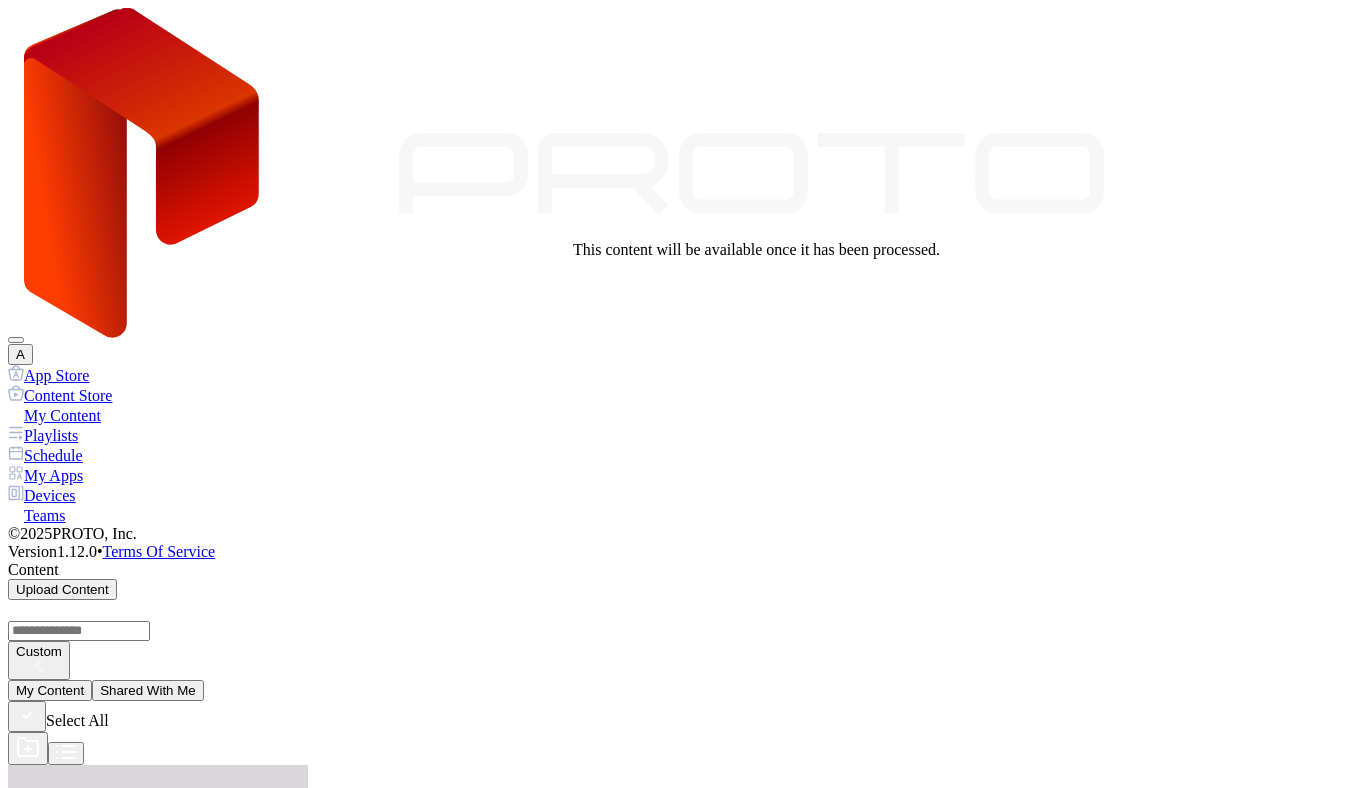 scroll, scrollTop: 288, scrollLeft: 0, axis: vertical 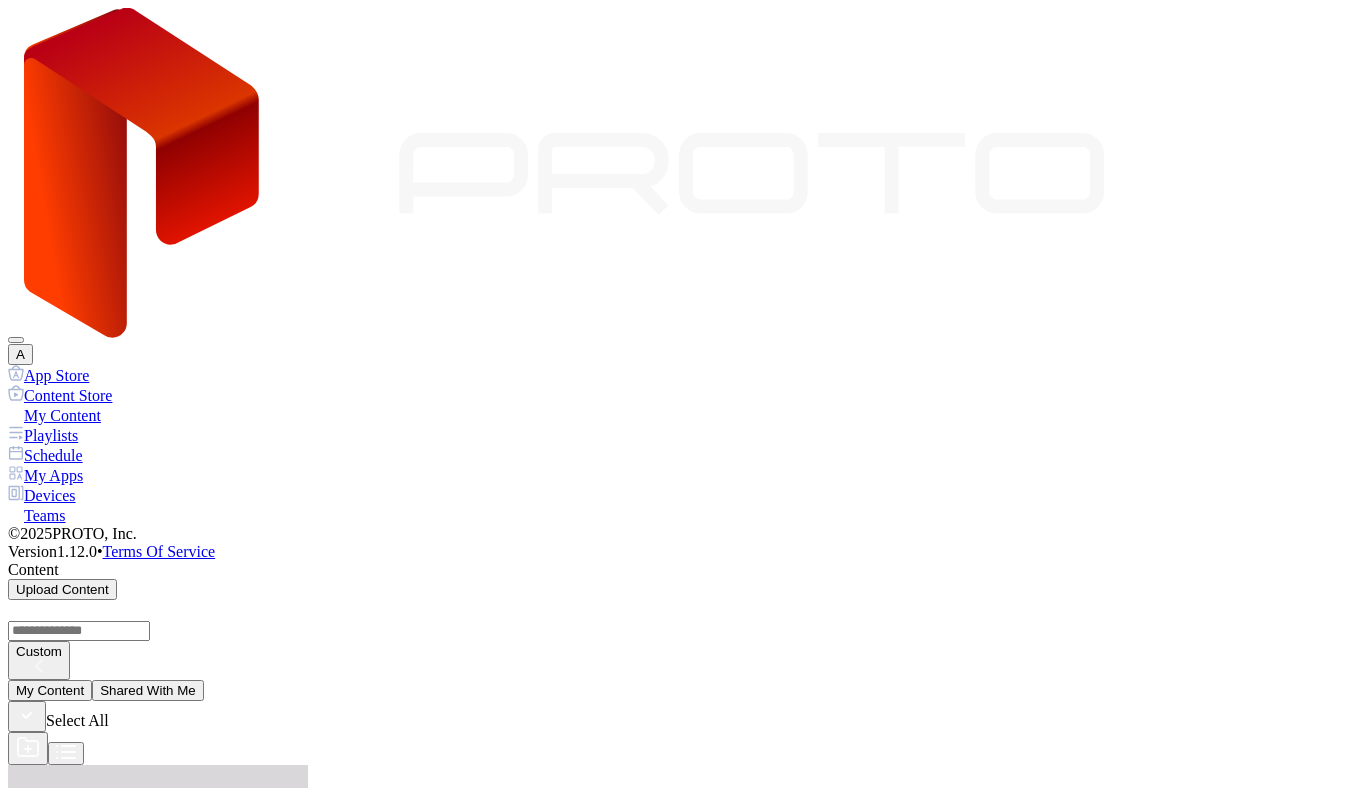 click 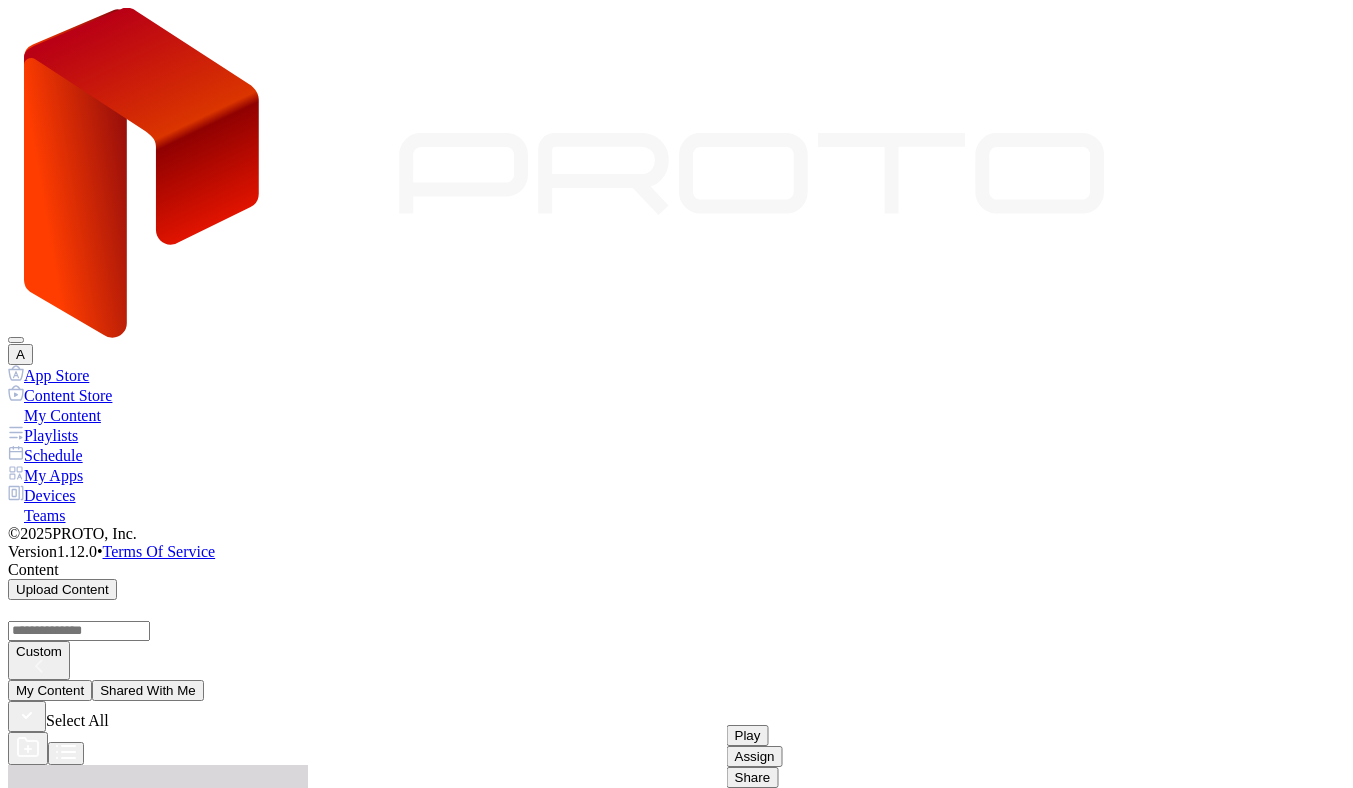 scroll, scrollTop: 593, scrollLeft: 0, axis: vertical 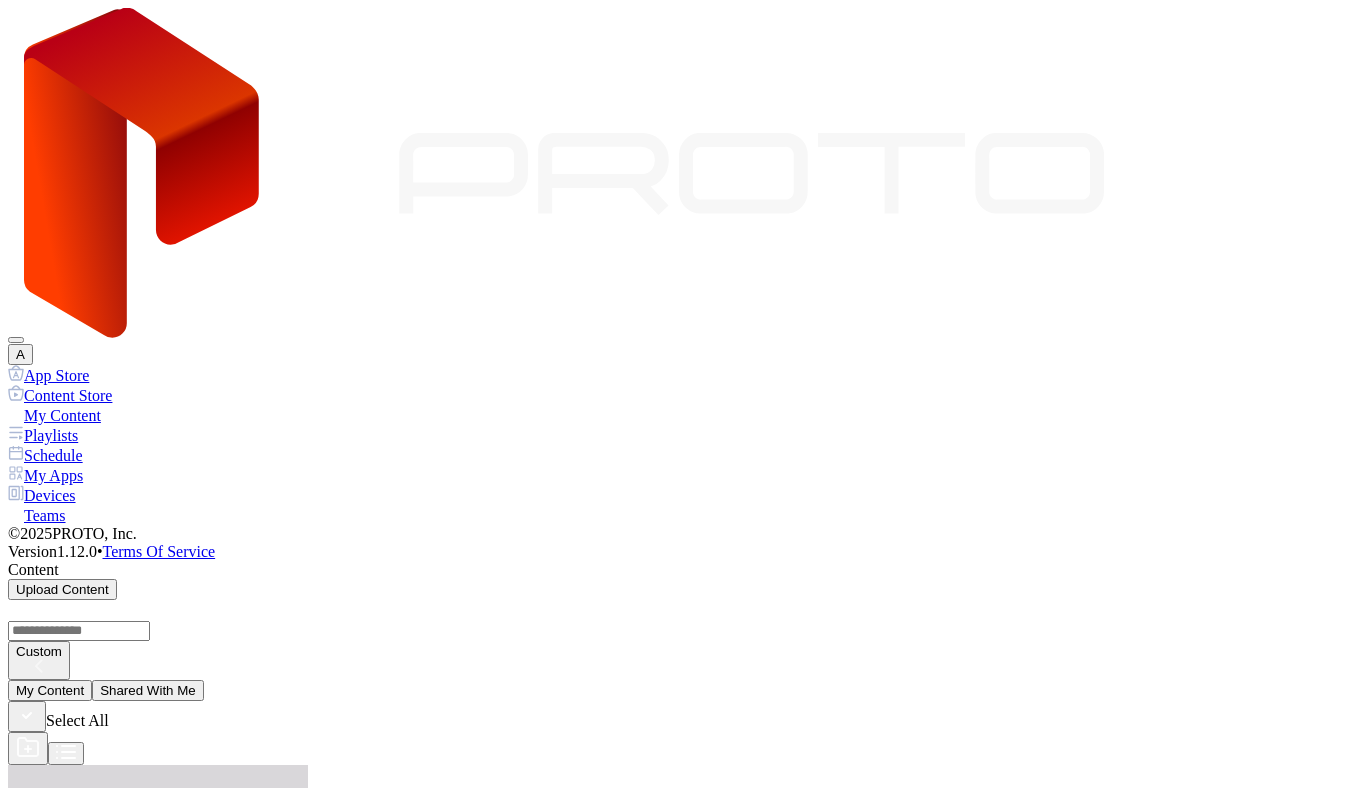 click on "Select Language" at bounding box center (79, 11420) 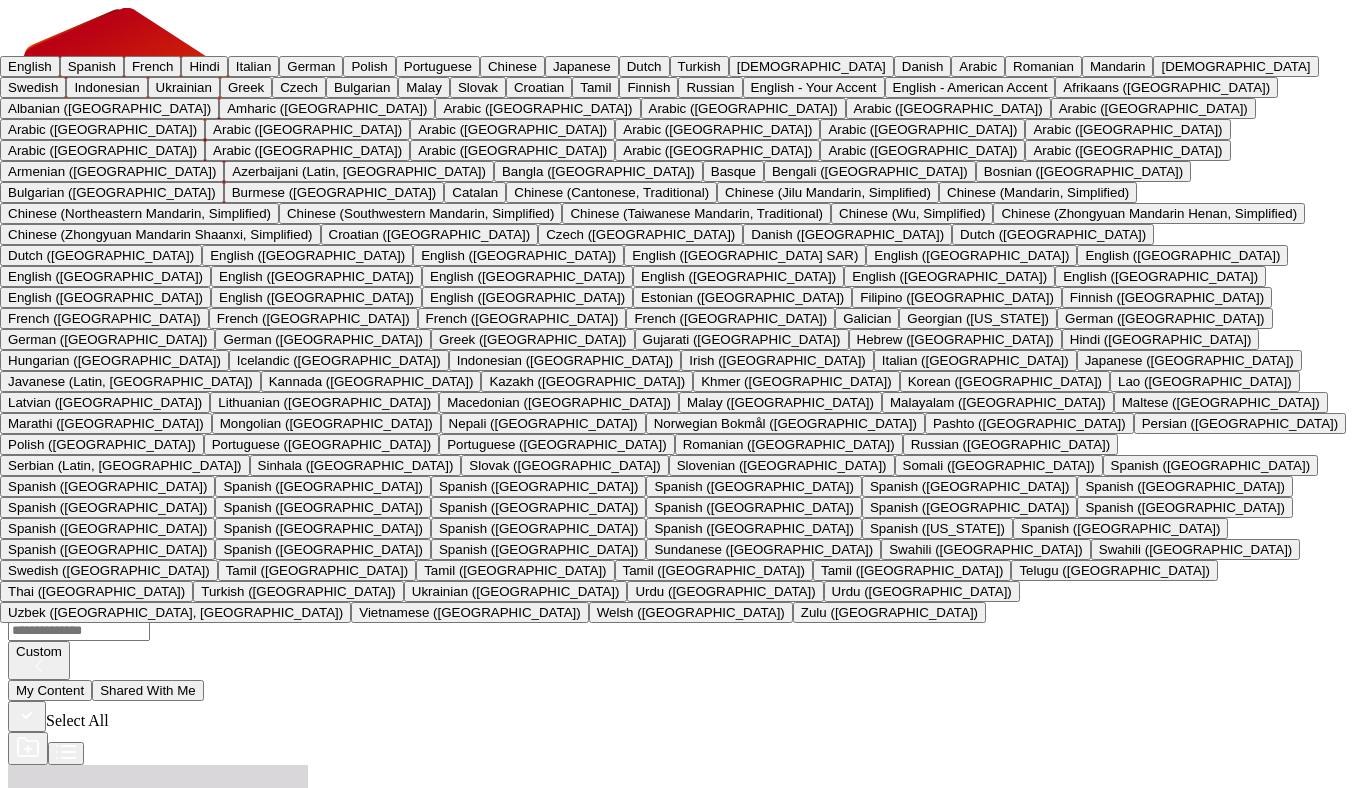 click on "Spanish" at bounding box center [92, 66] 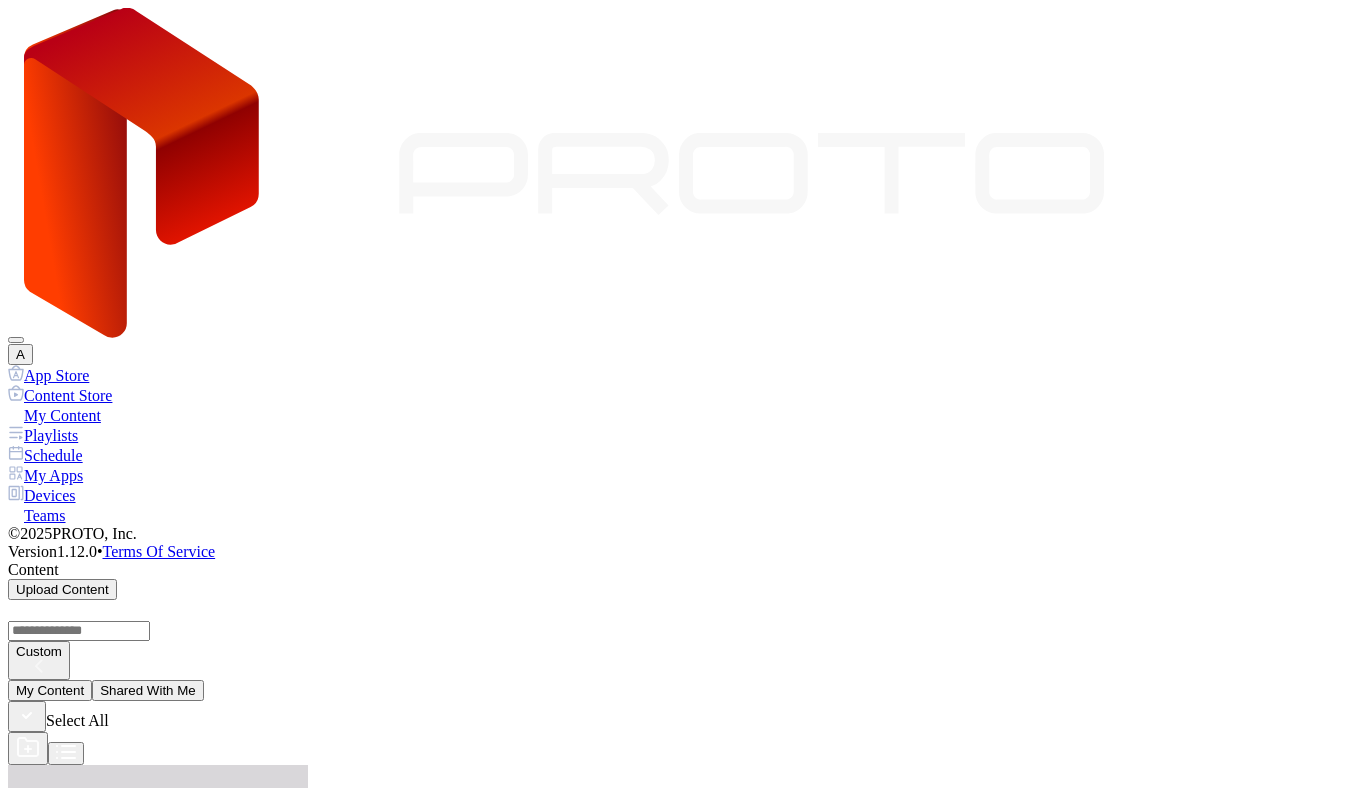 click on "Translate" at bounding box center [101, 11490] 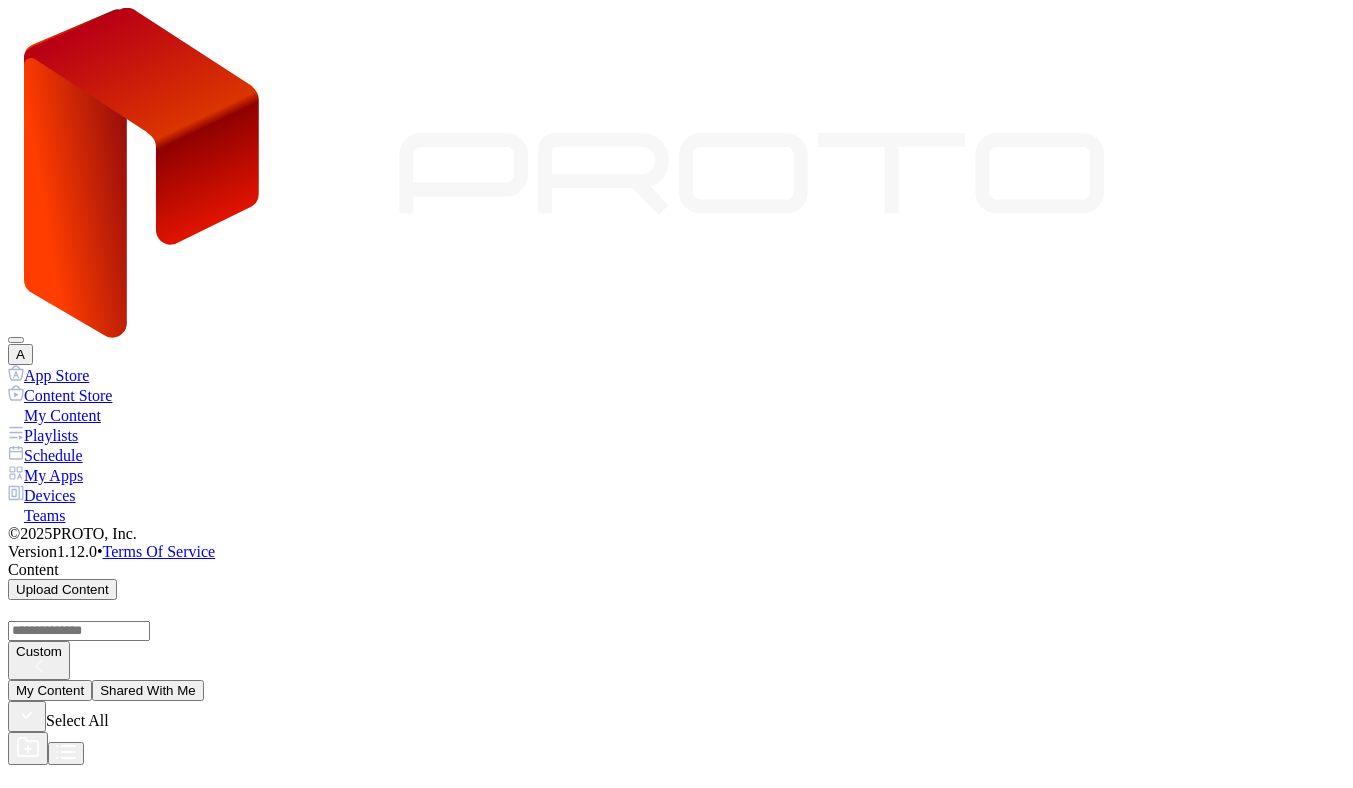 scroll, scrollTop: 0, scrollLeft: 0, axis: both 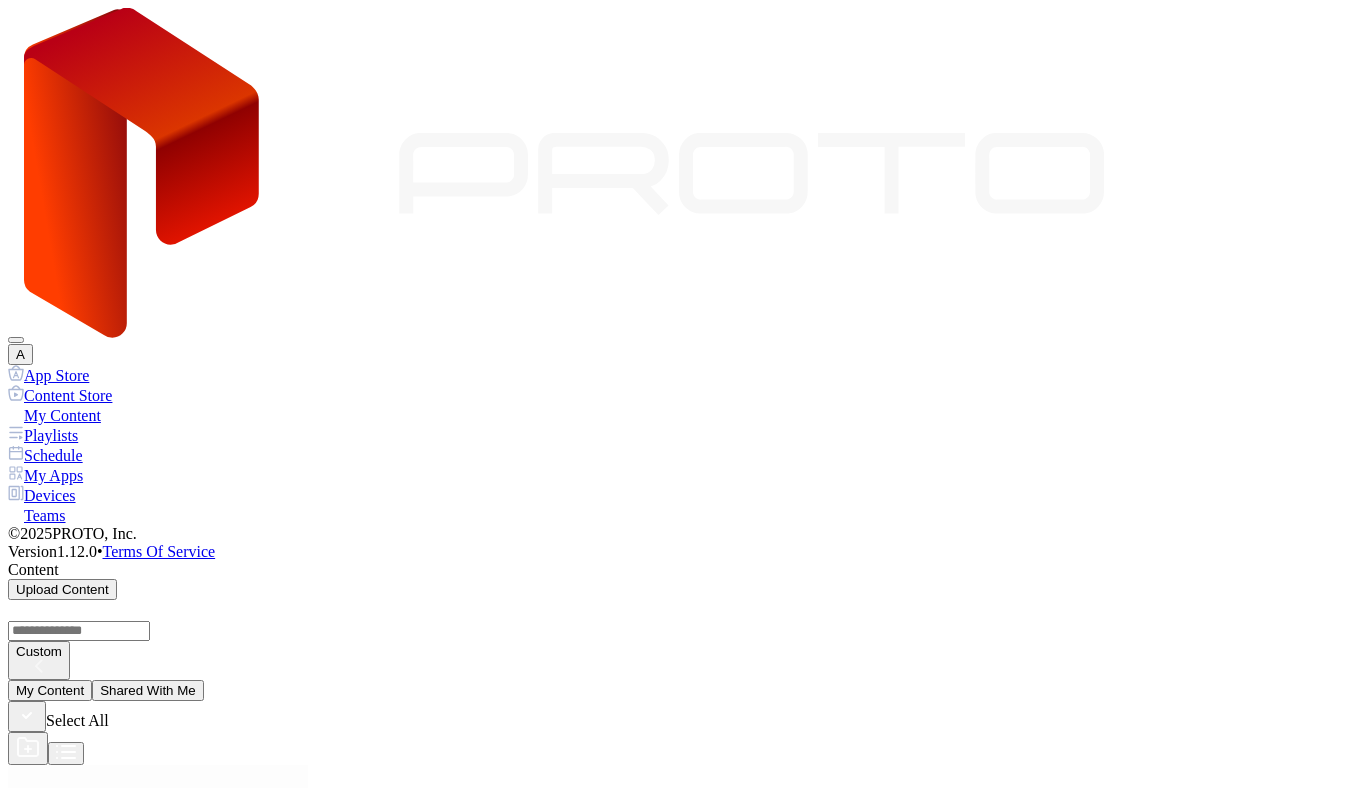 click on "Preview" at bounding box center [676, 3315] 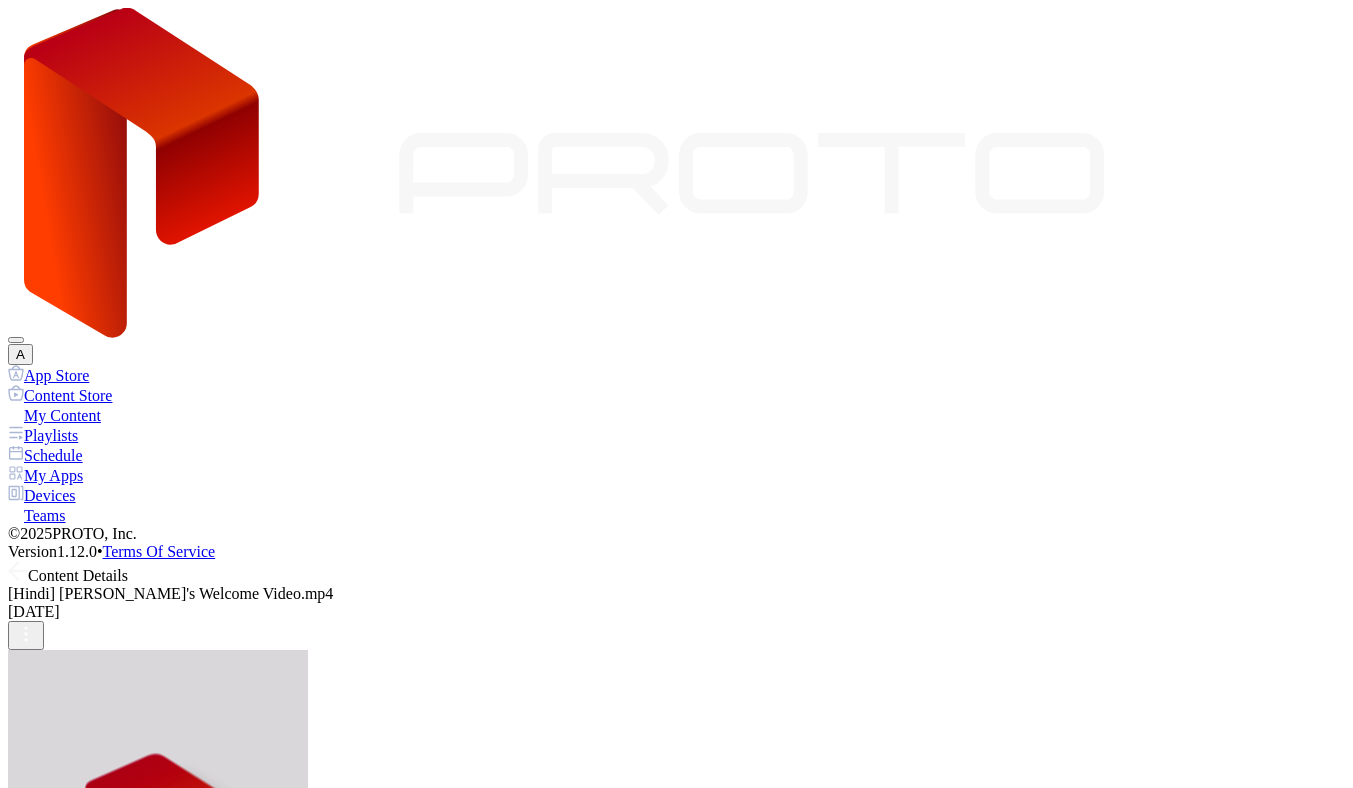 scroll, scrollTop: 0, scrollLeft: 0, axis: both 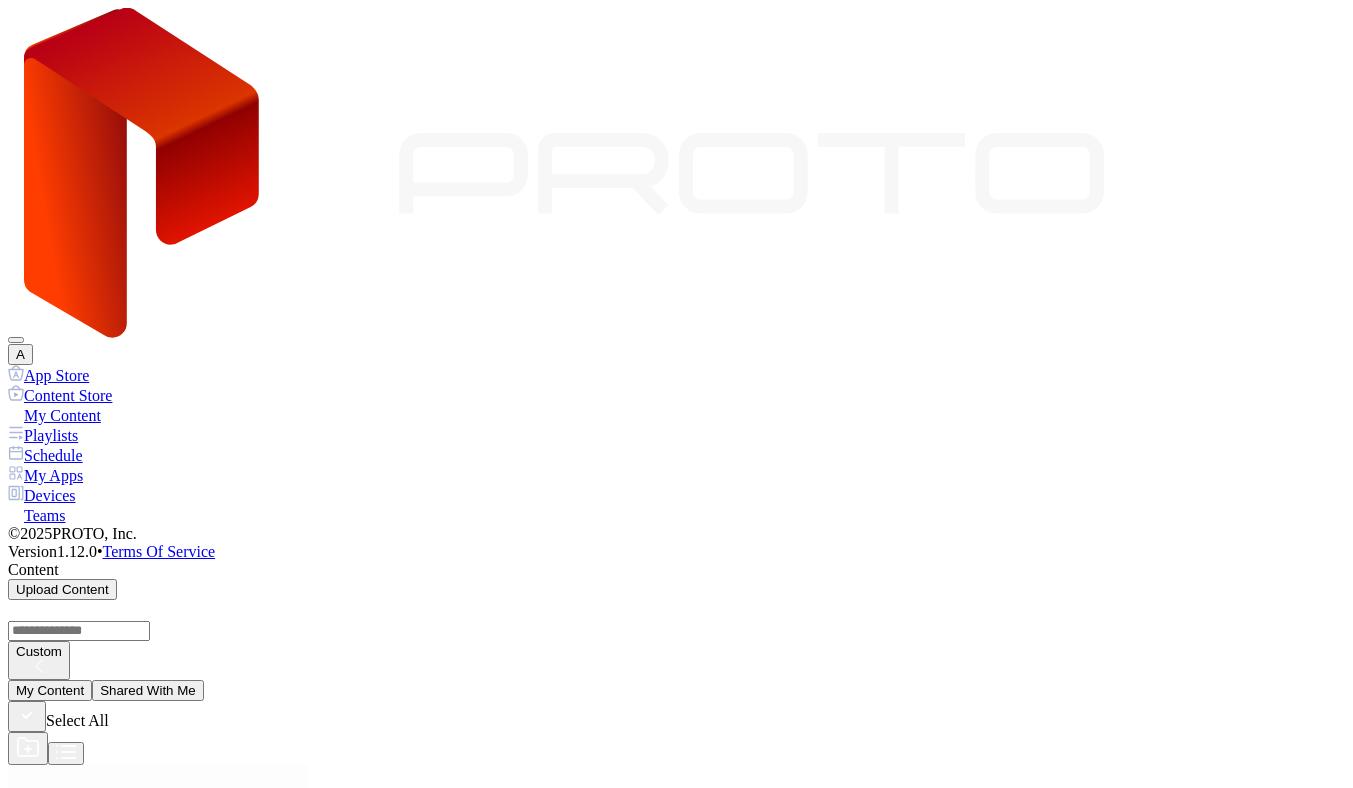 click 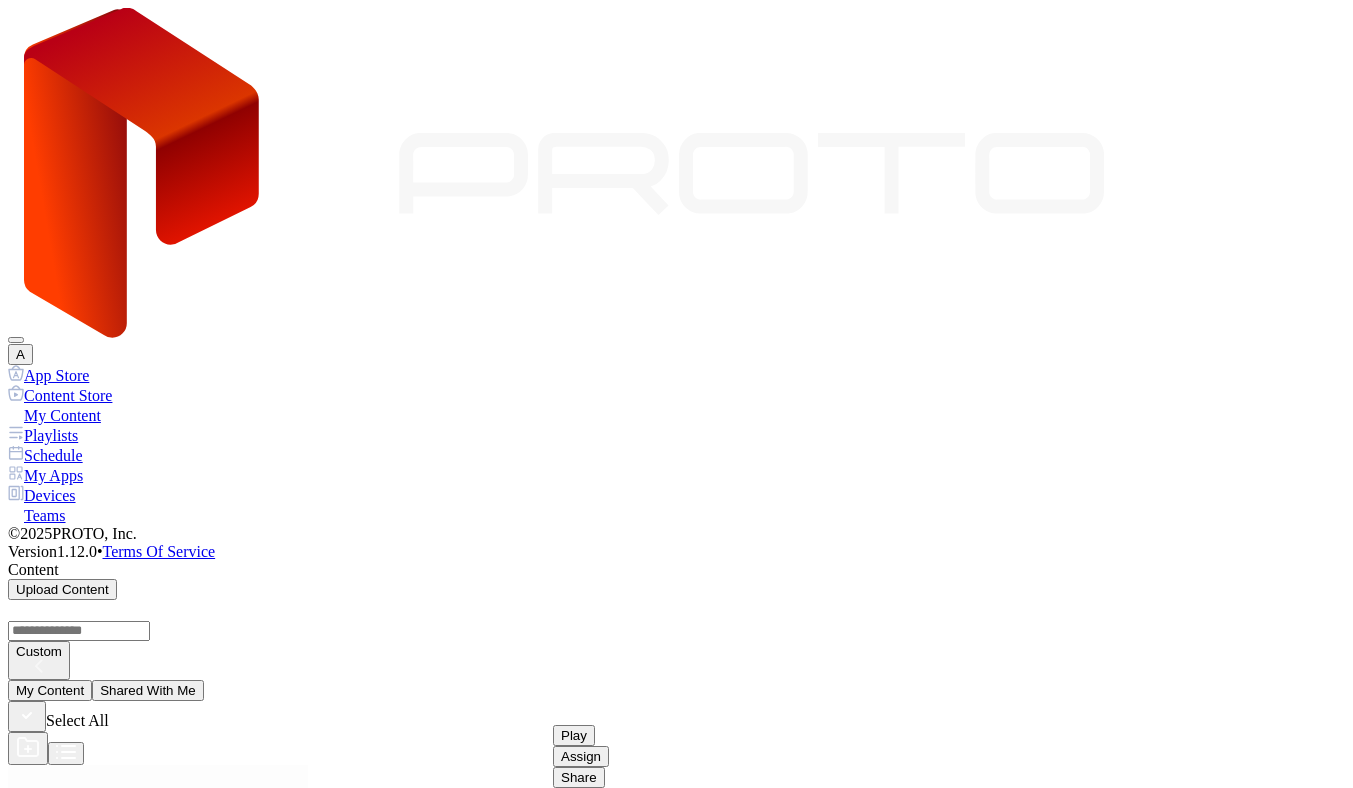 scroll, scrollTop: 593, scrollLeft: 0, axis: vertical 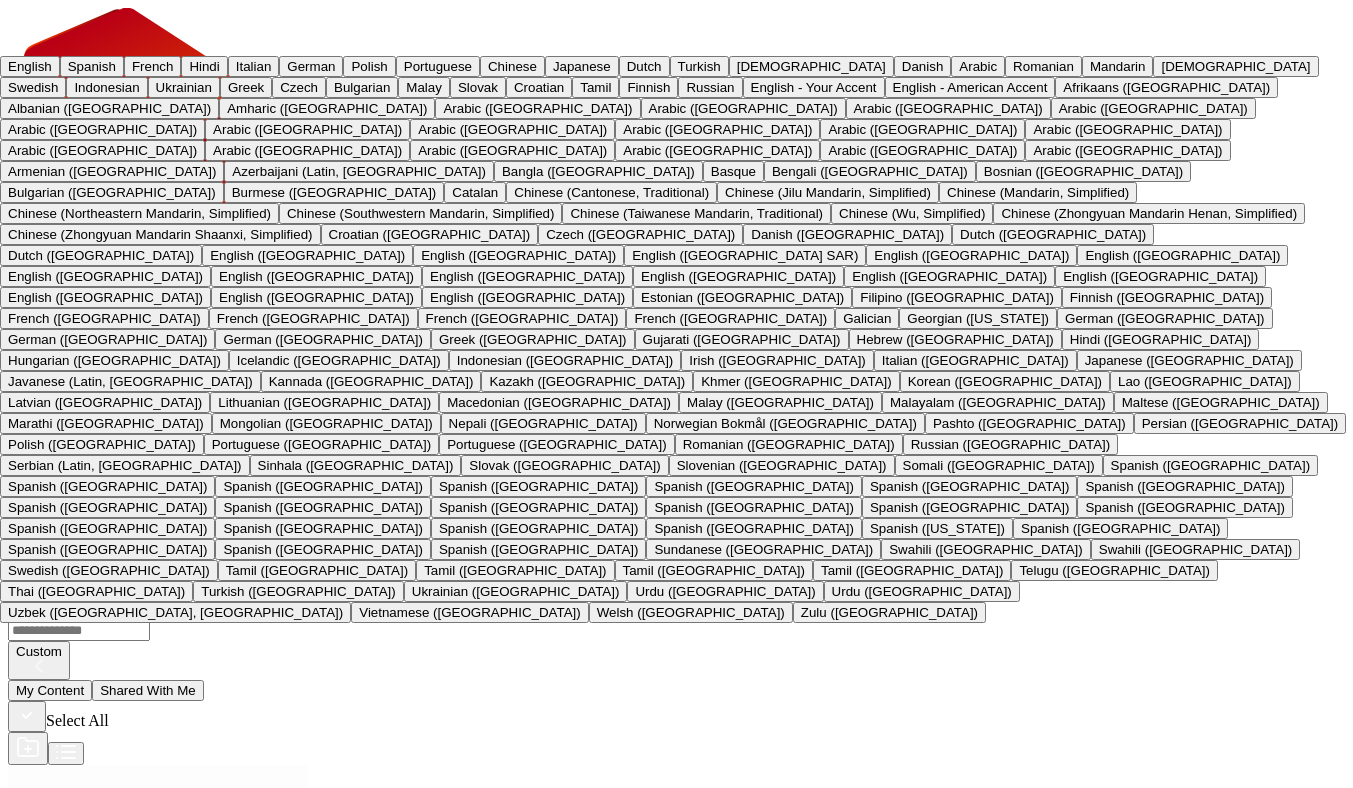 click on "Select Language English Spanish French Hindi Italian German Polish Portuguese Chinese Japanese Dutch Turkish Korean Danish Arabic Romanian Mandarin Filipino Swedish Indonesian Ukrainian Greek Czech Bulgarian Malay Slovak Croatian Tamil Finnish Russian English - Your Accent English - American Accent Afrikaans (South Africa) Albanian (Albania) Amharic (Ethiopia) Arabic (Algeria) Arabic (Bahrain) Arabic (Egypt) Arabic (Iraq) Arabic (Jordan) Arabic (Kuwait) Arabic (Lebanon) Arabic (Libya) Arabic (Morocco) Arabic (Oman) Arabic (Qatar) Arabic (Saudi Arabia) Arabic (Syria) Arabic (Tunisia) Arabic (United Arab Emirates) Arabic (Yemen) Armenian (Armenia) Azerbaijani (Latin, Azerbaijan) Bangla (Bangladesh) Basque Bengali (India) Bosnian (Bosnia and Herzegovina) Bulgarian (Bulgaria) Burmese (Myanmar) Catalan Chinese (Cantonese, Traditional) Chinese (Jilu Mandarin, Simplified) Chinese (Mandarin, Simplified) Chinese (Northeastern Mandarin, Simplified) Chinese (Southwestern Mandarin, Simplified) Chinese (Wu, Simplified)" at bounding box center (79, 12083) 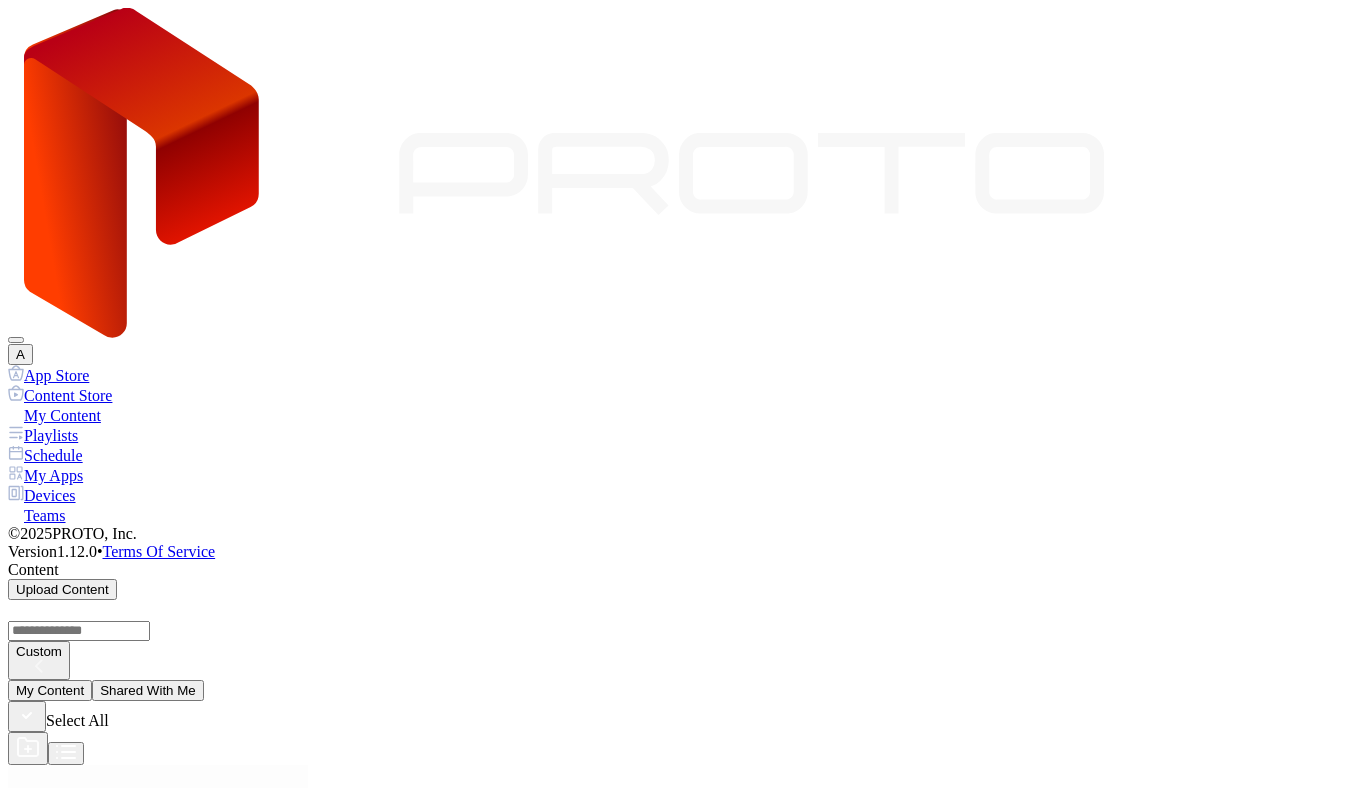 click on "Translate" at bounding box center [101, 12153] 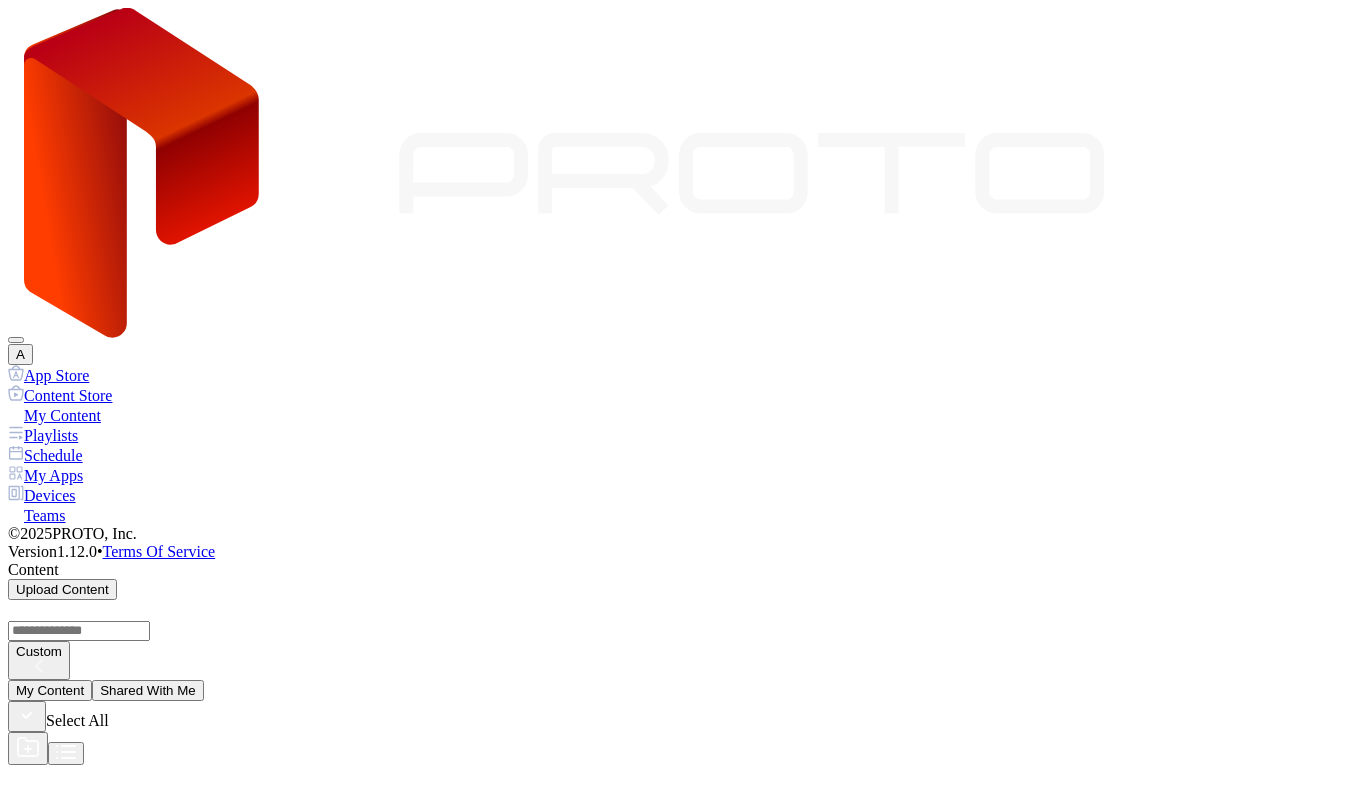 scroll, scrollTop: 0, scrollLeft: 0, axis: both 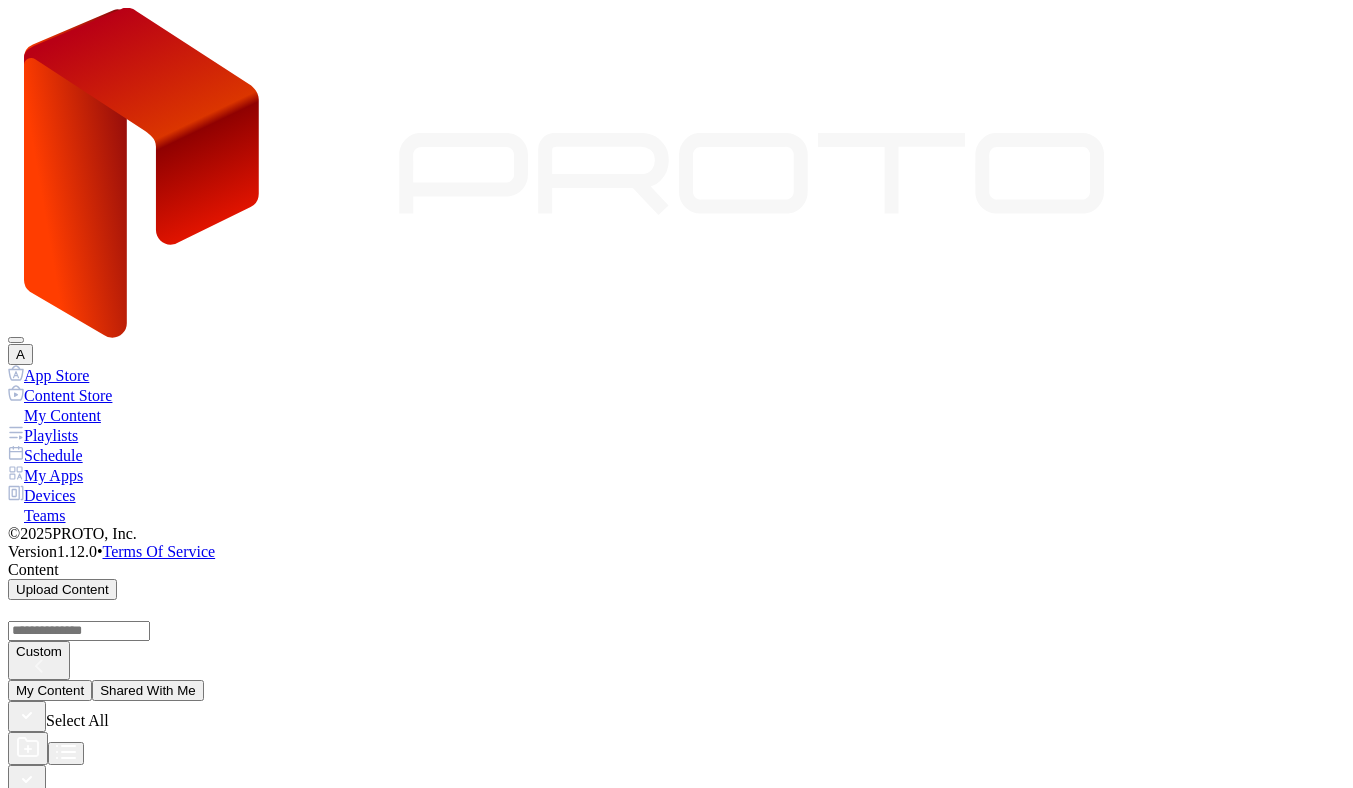 click on "Preview" at bounding box center [676, 3994] 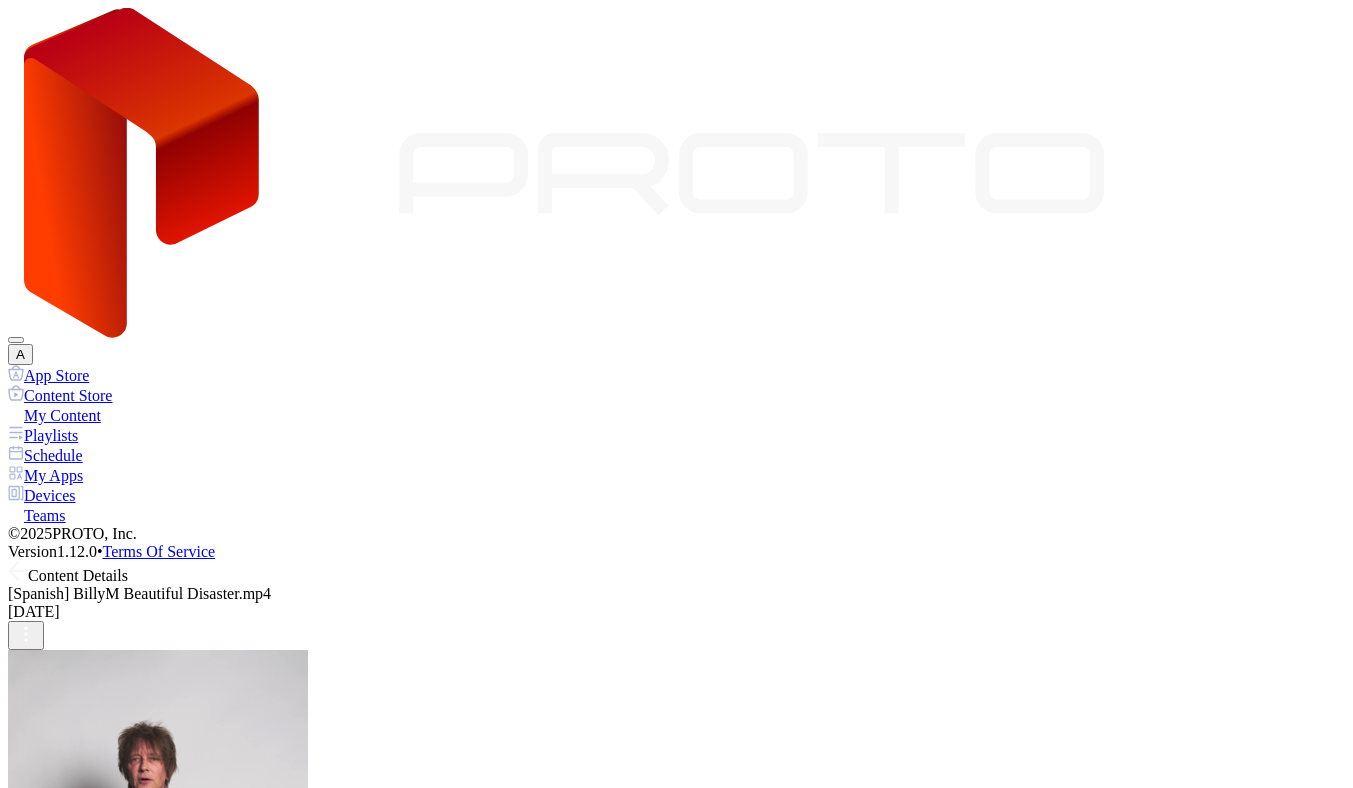 scroll, scrollTop: 0, scrollLeft: 0, axis: both 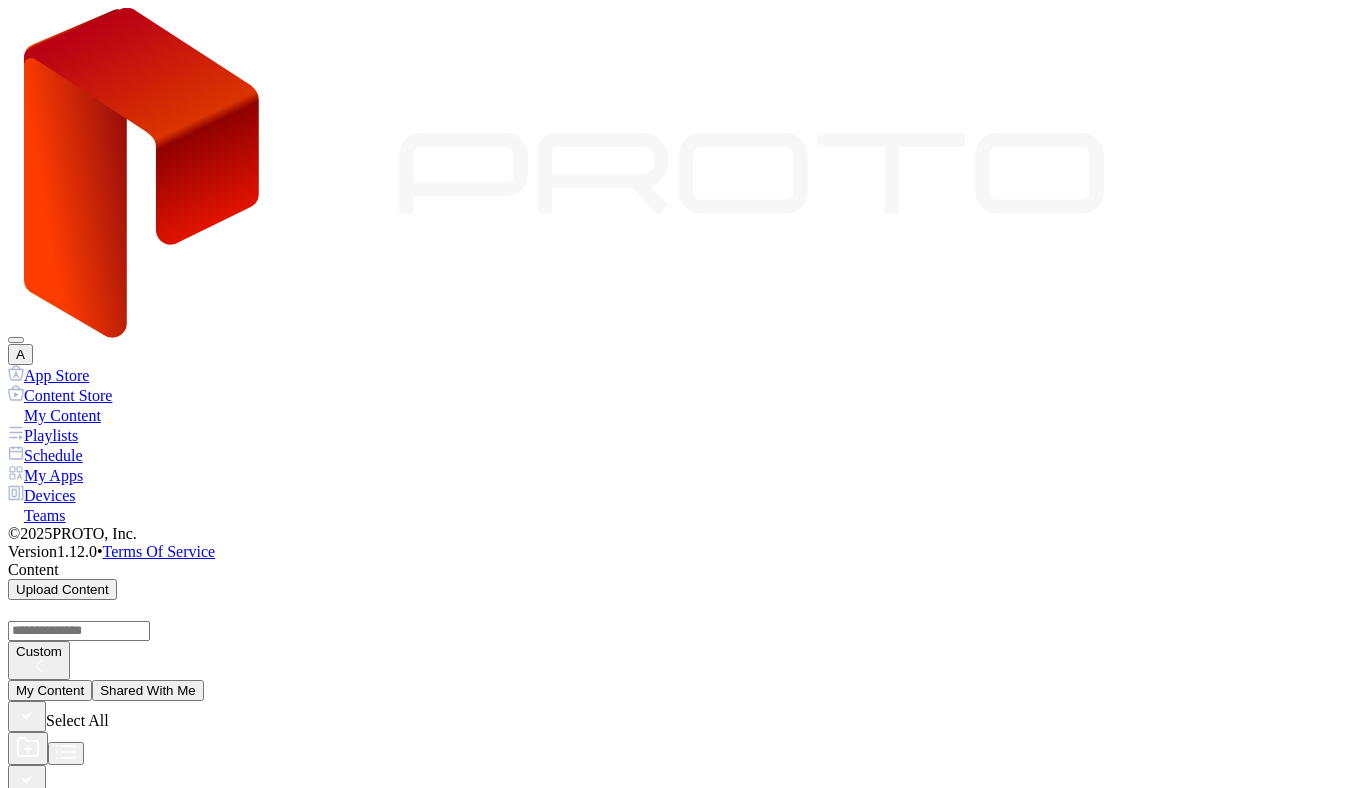 click 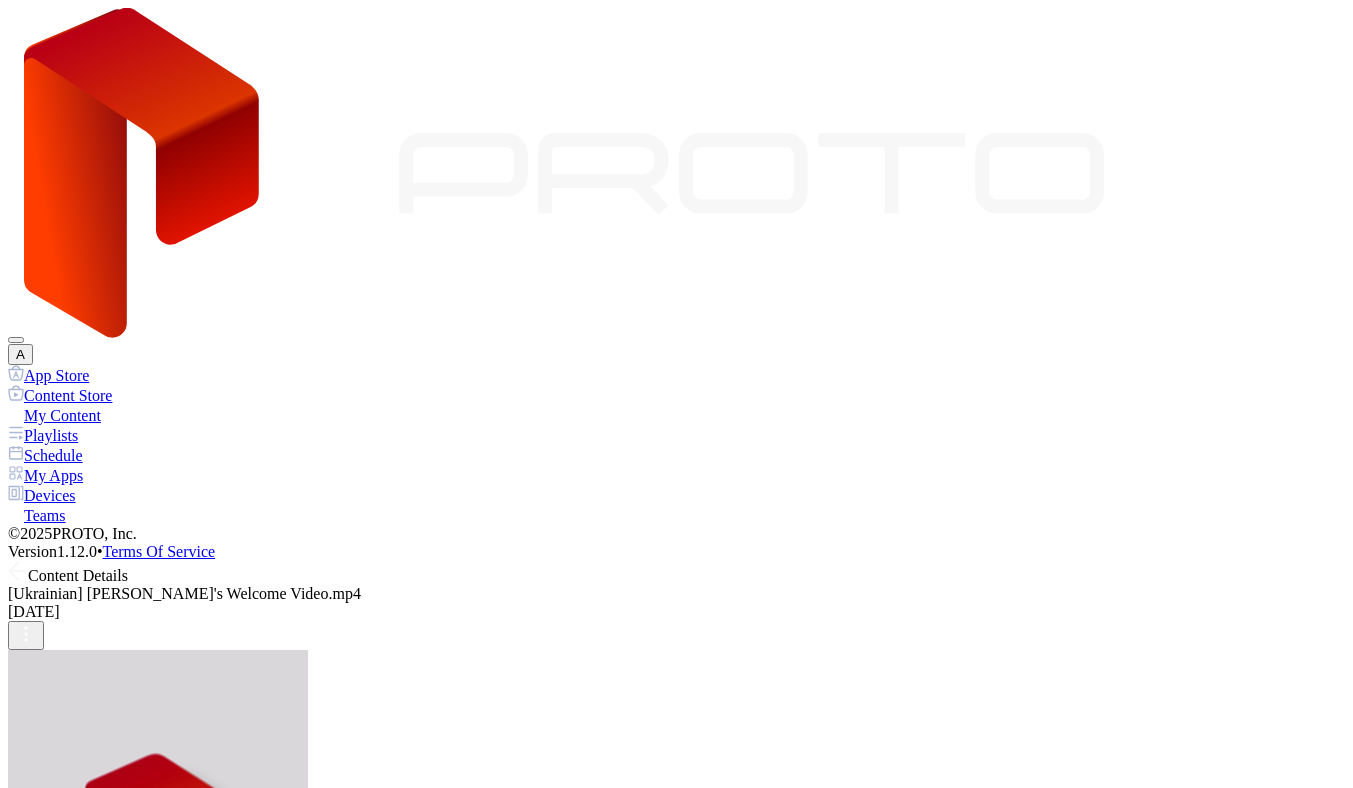 click 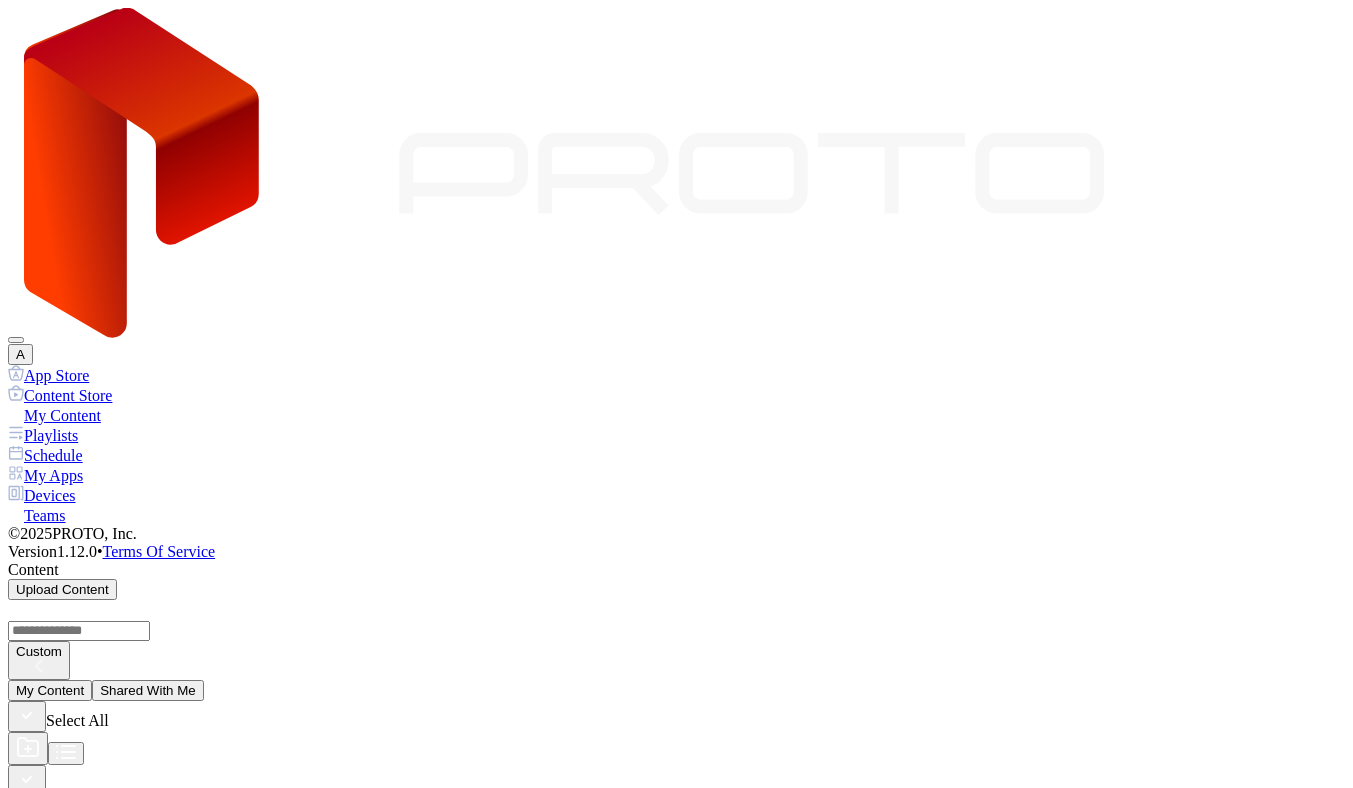 click 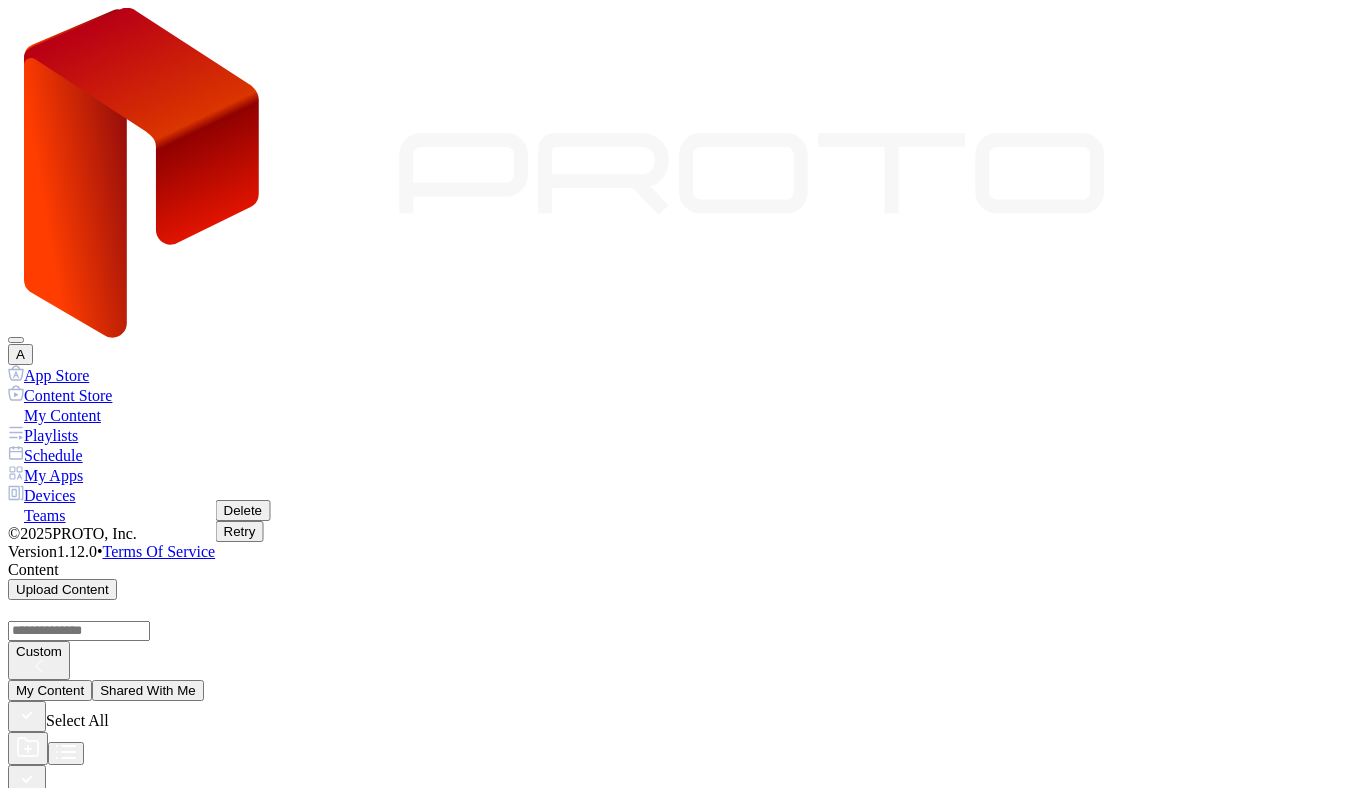 scroll, scrollTop: 262, scrollLeft: 0, axis: vertical 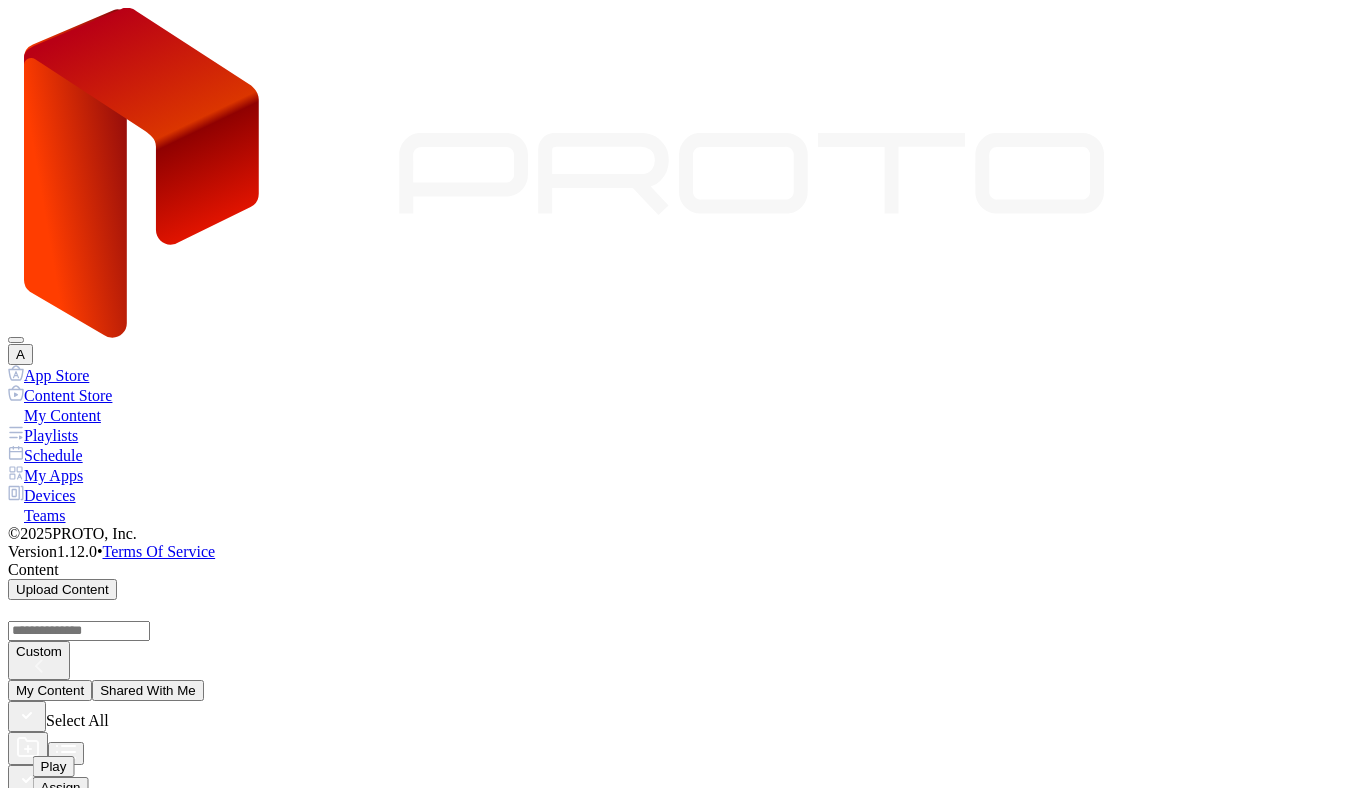 click on "AI Translate (Beta)" at bounding box center [96, 934] 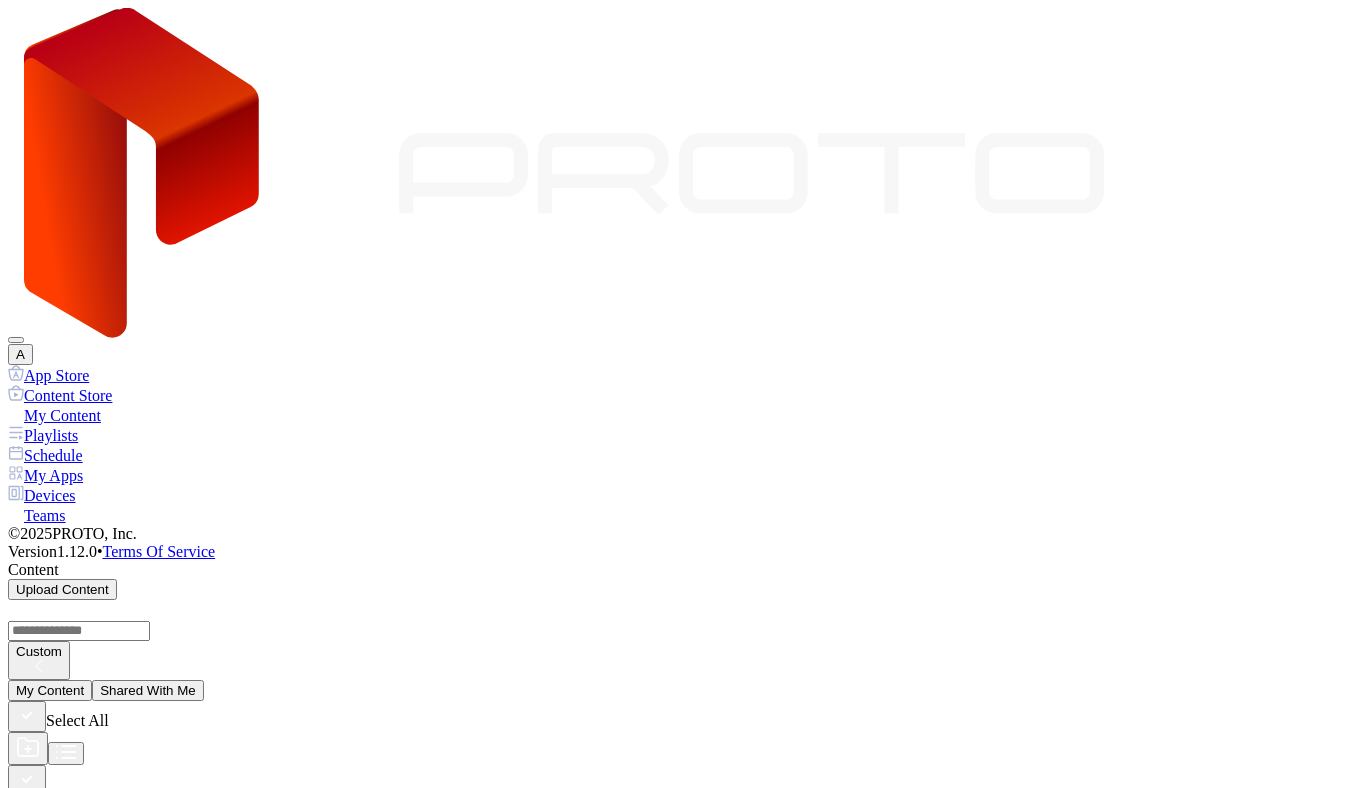 click 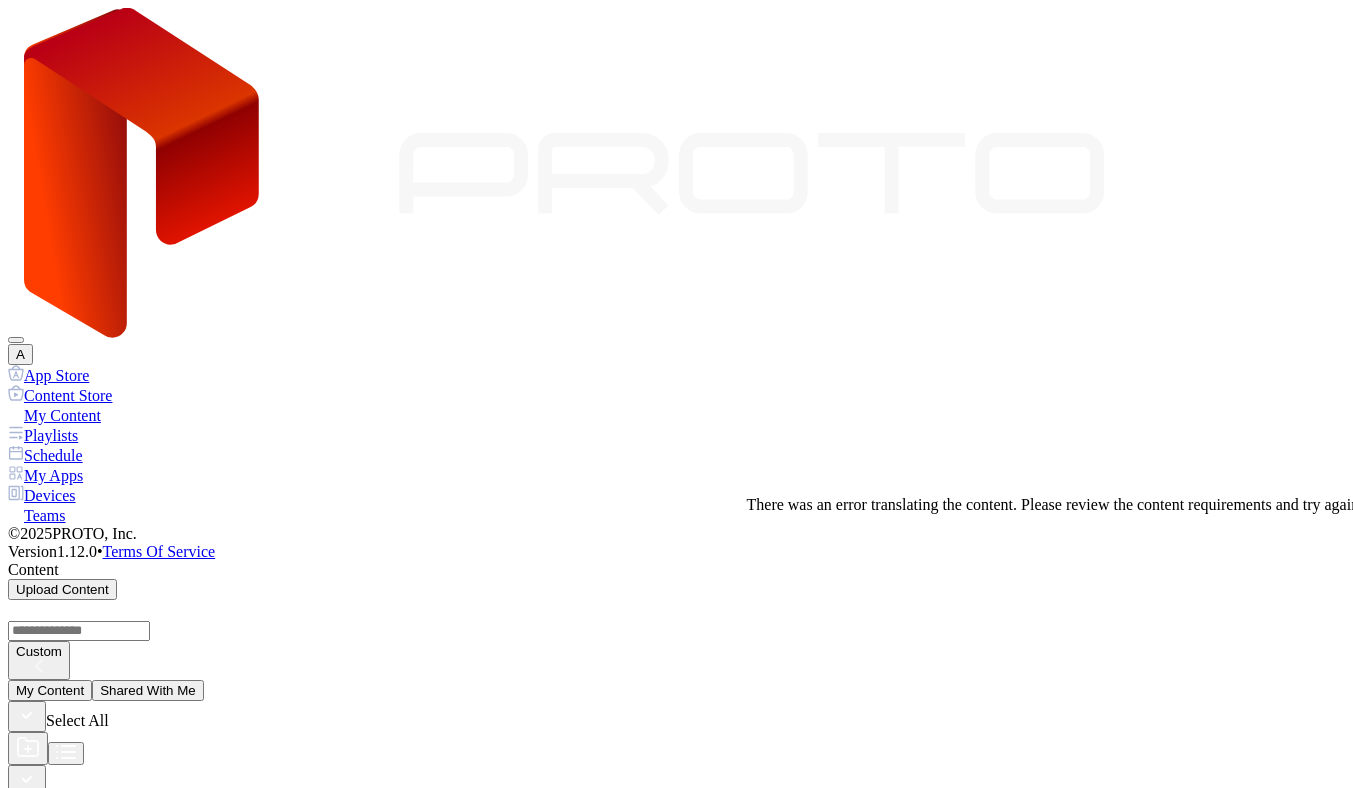 scroll, scrollTop: 21, scrollLeft: 0, axis: vertical 